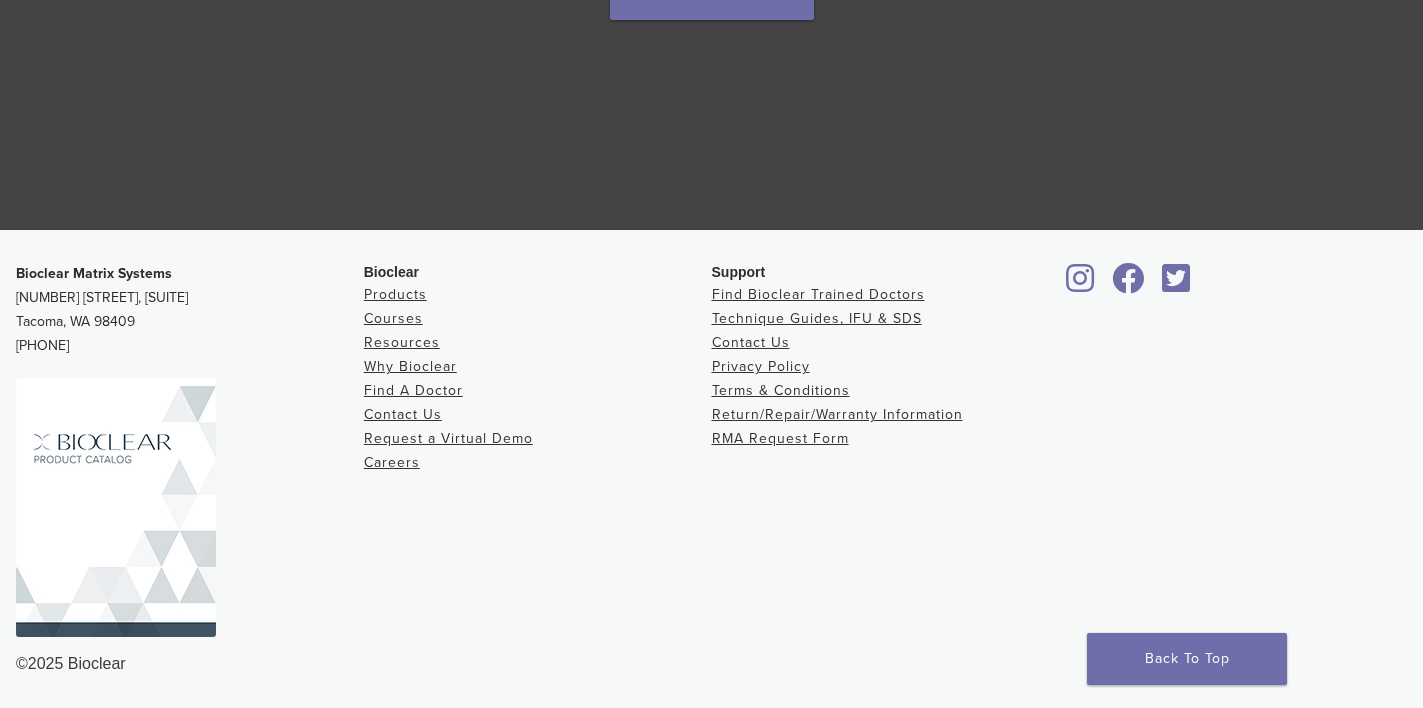 scroll, scrollTop: 3819, scrollLeft: 0, axis: vertical 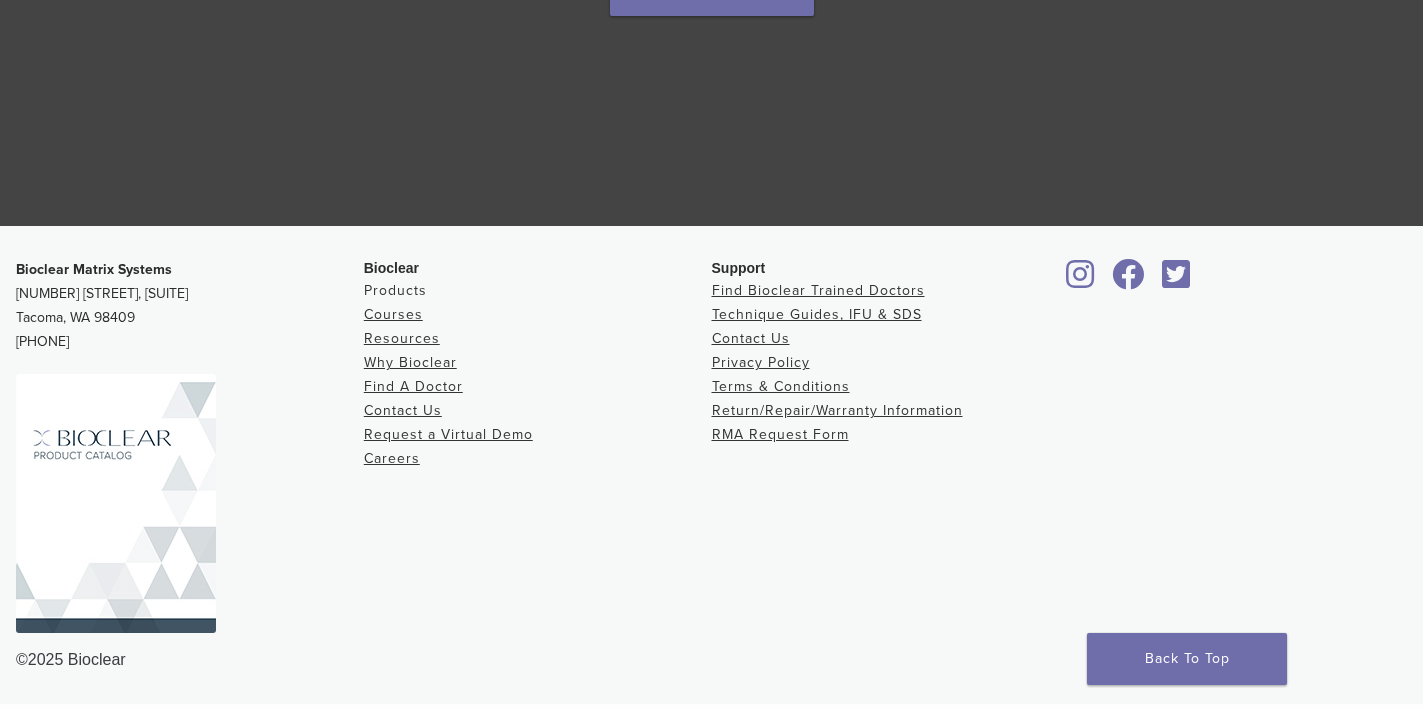 click on "Products" at bounding box center (395, 290) 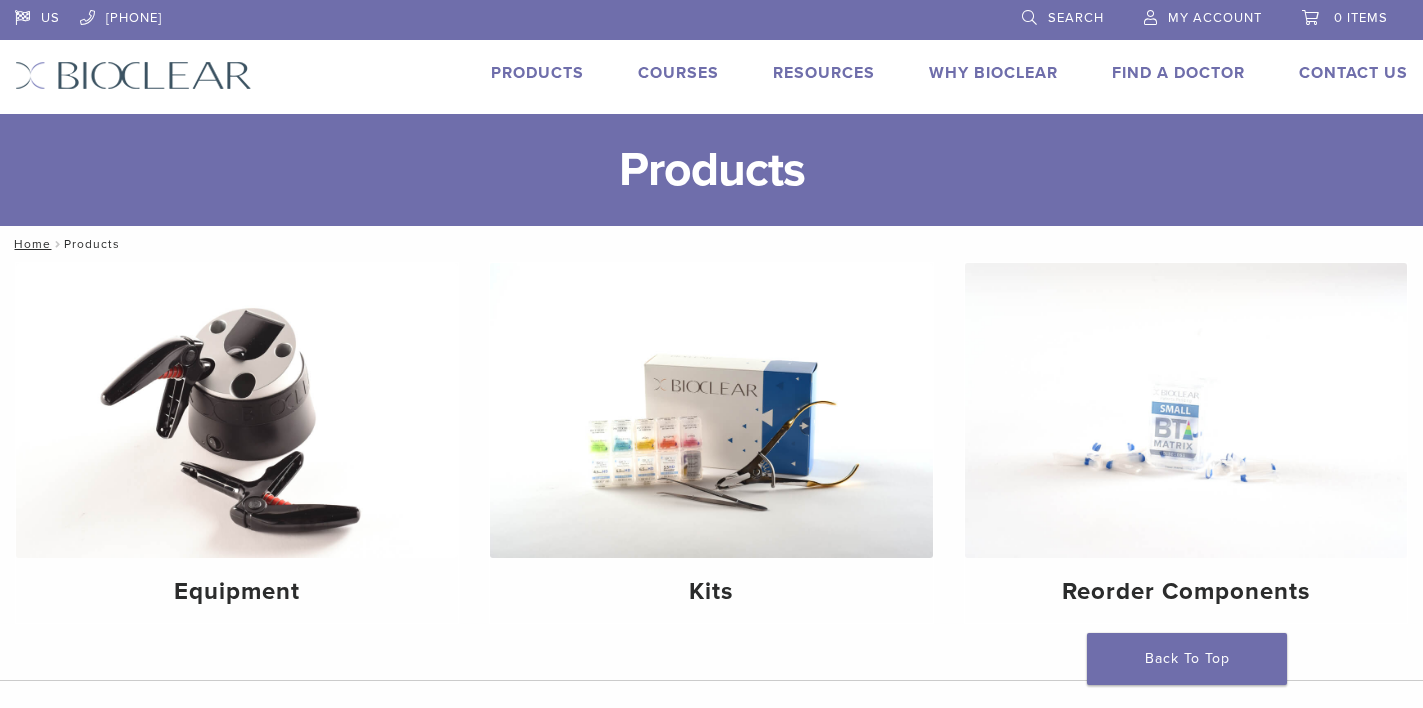 scroll, scrollTop: 0, scrollLeft: 0, axis: both 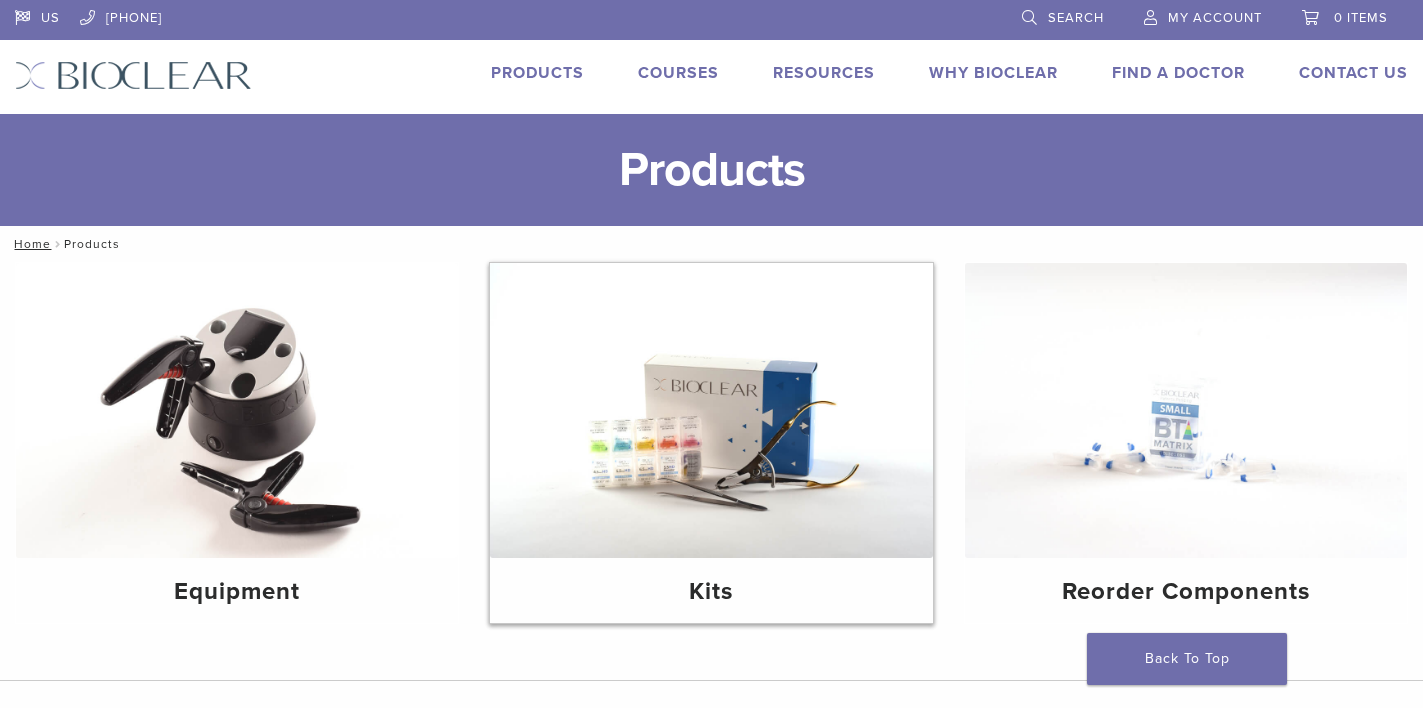 click on "Kits" at bounding box center [711, 592] 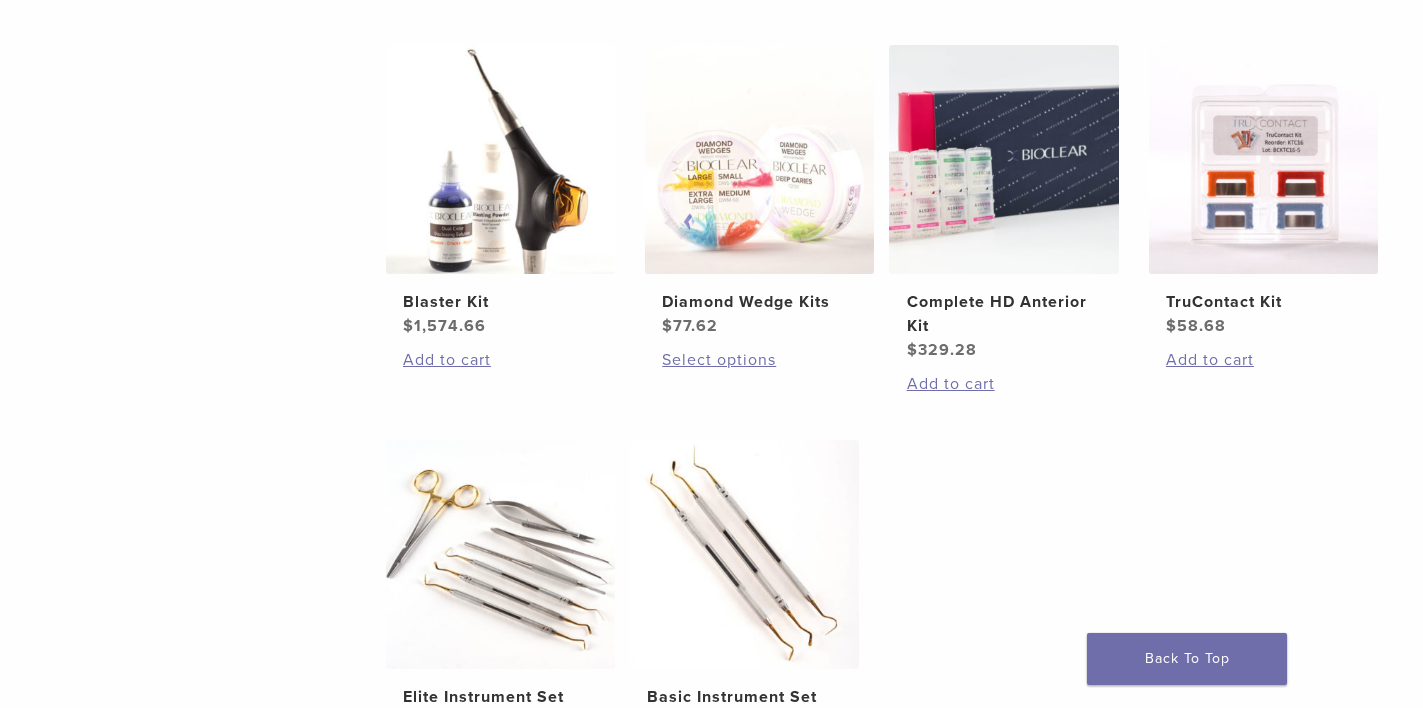 scroll, scrollTop: 700, scrollLeft: 0, axis: vertical 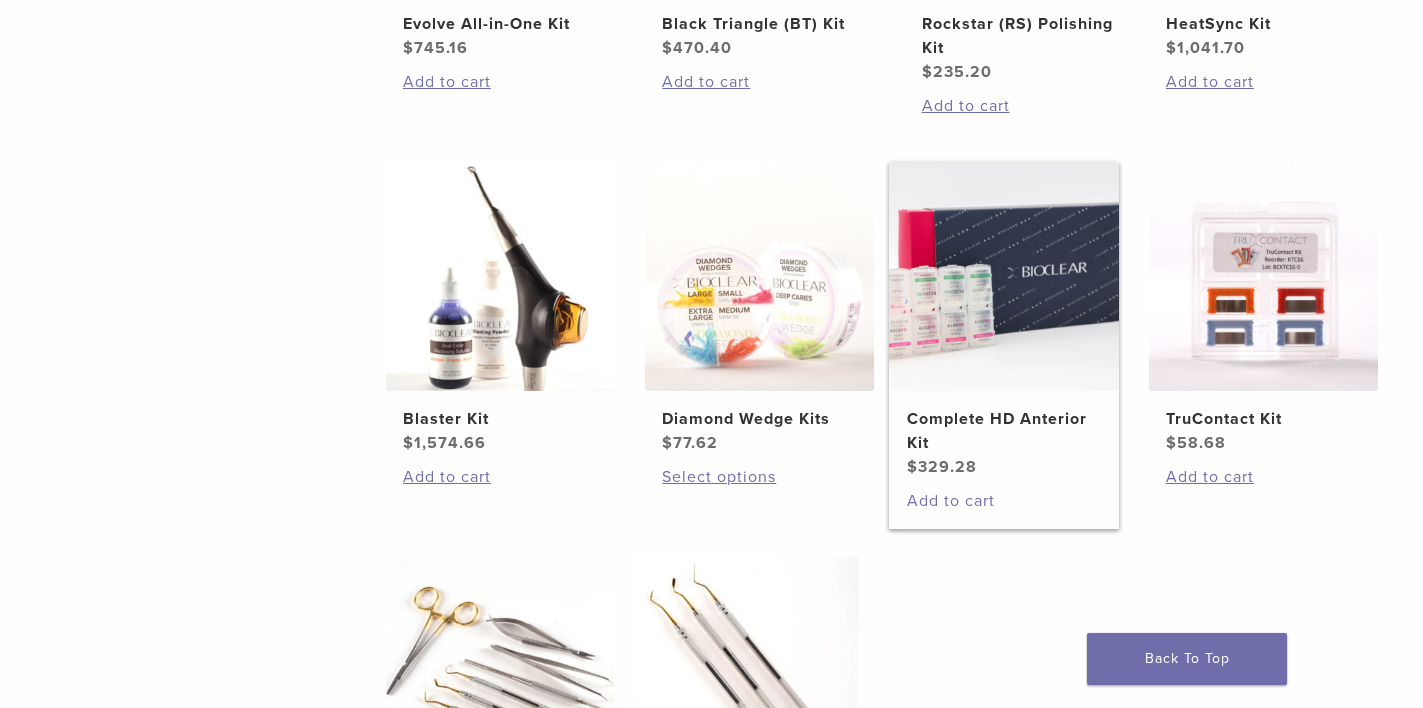 click on "Add to cart" at bounding box center (1004, 501) 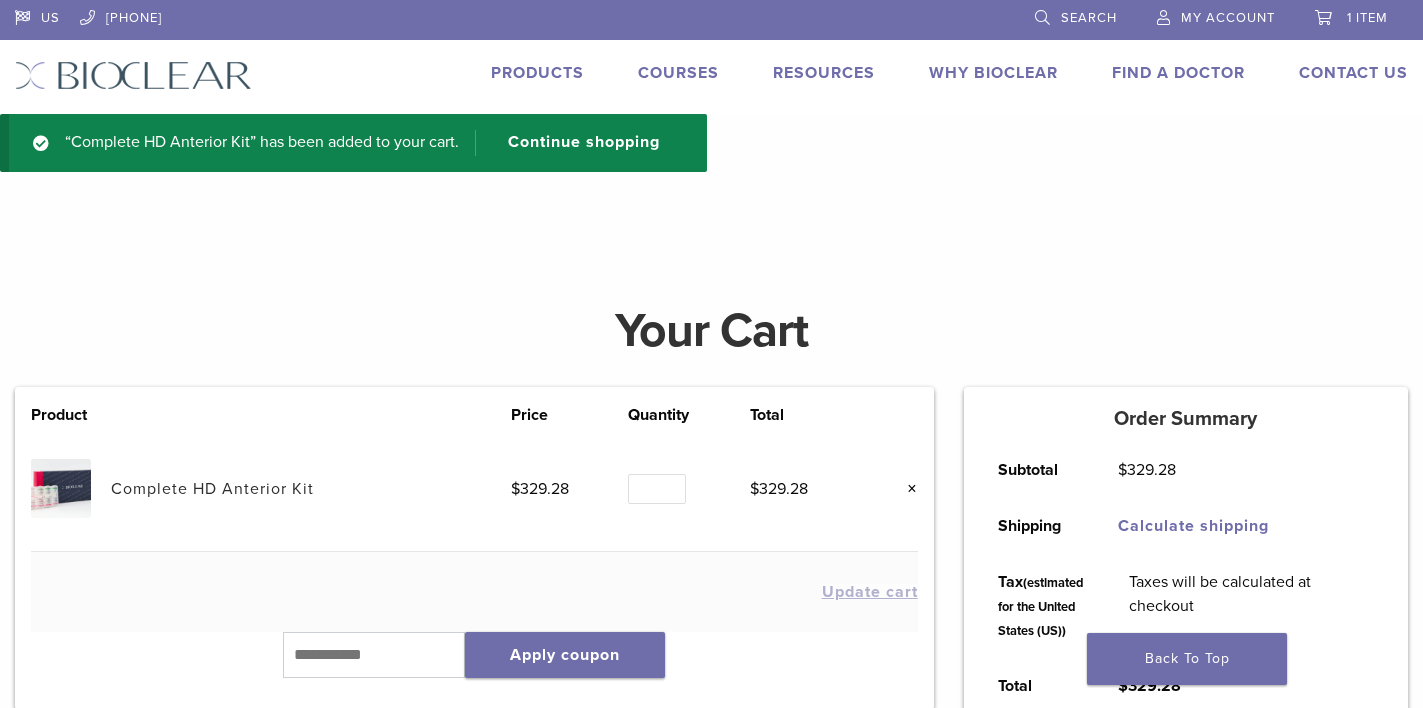 scroll, scrollTop: 0, scrollLeft: 0, axis: both 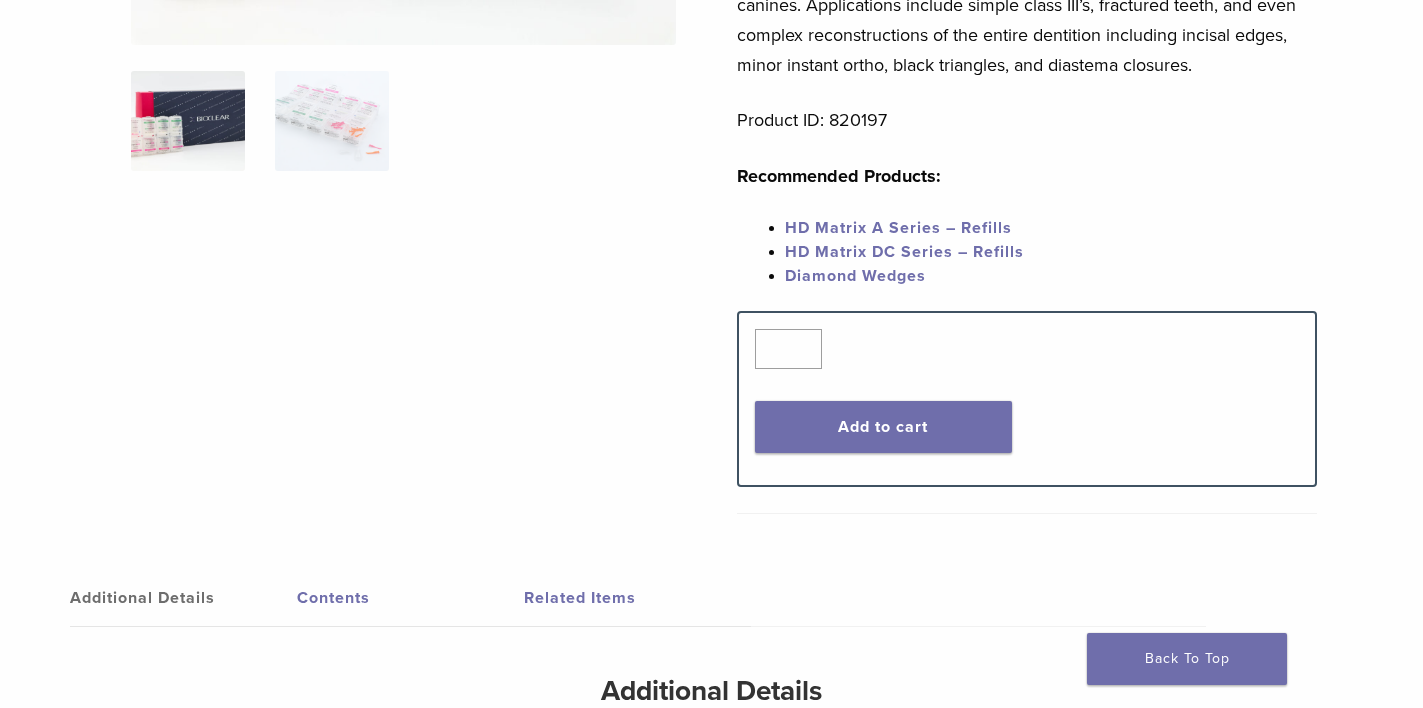 click on "HD Matrix A Series – Refills" at bounding box center (898, 228) 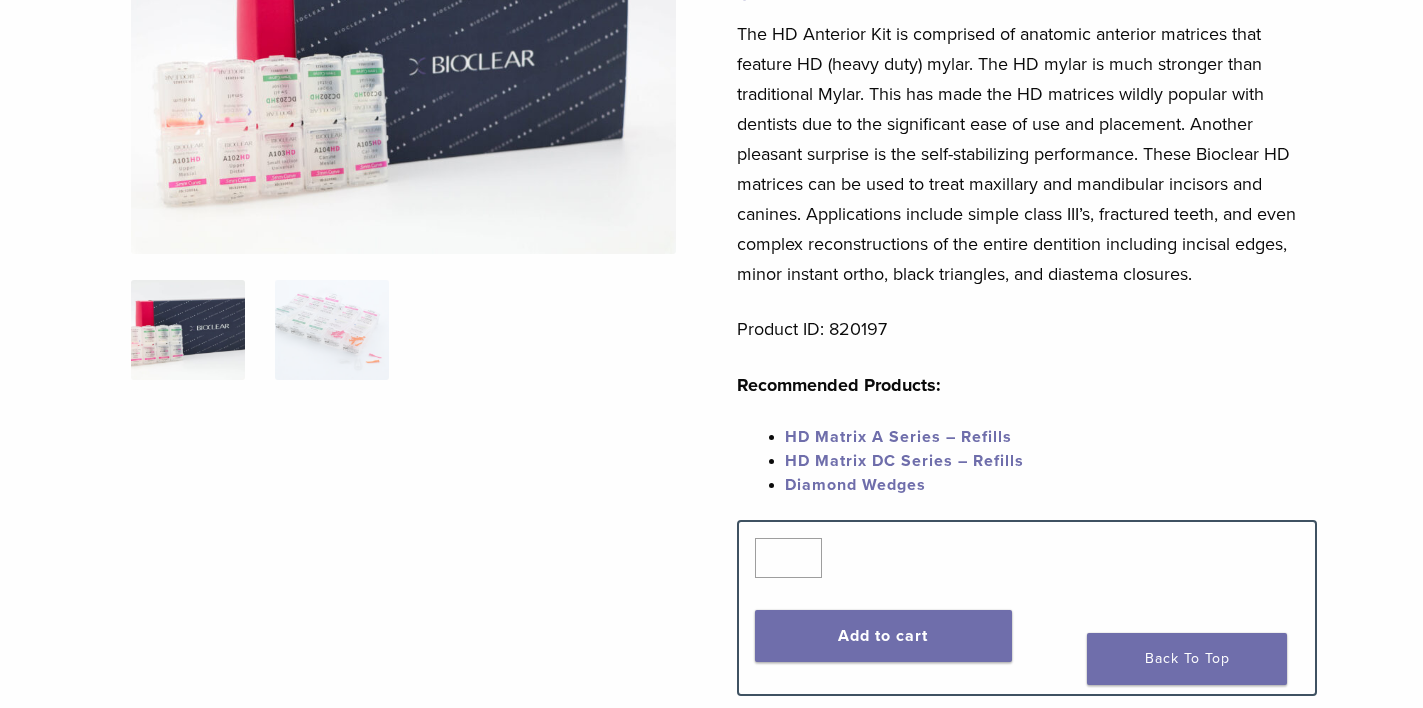 scroll, scrollTop: 300, scrollLeft: 0, axis: vertical 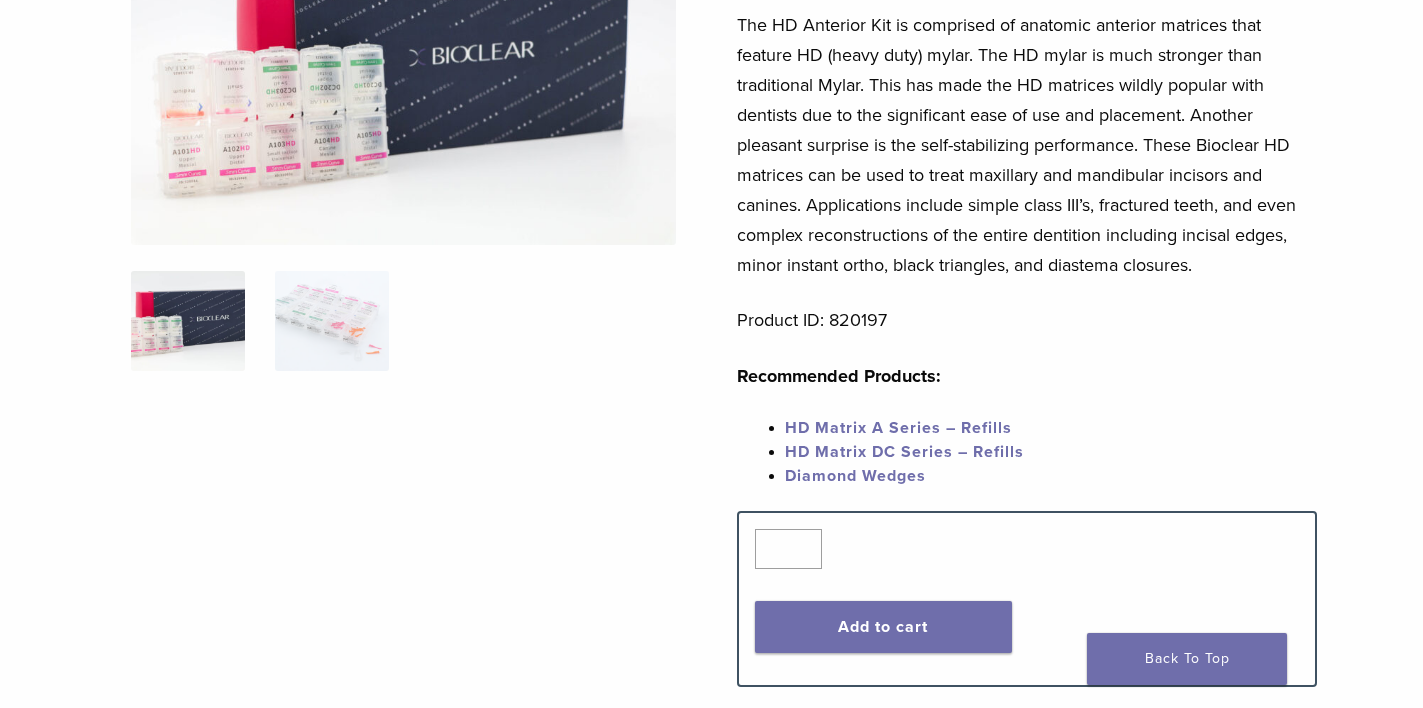 click at bounding box center [403, 63] 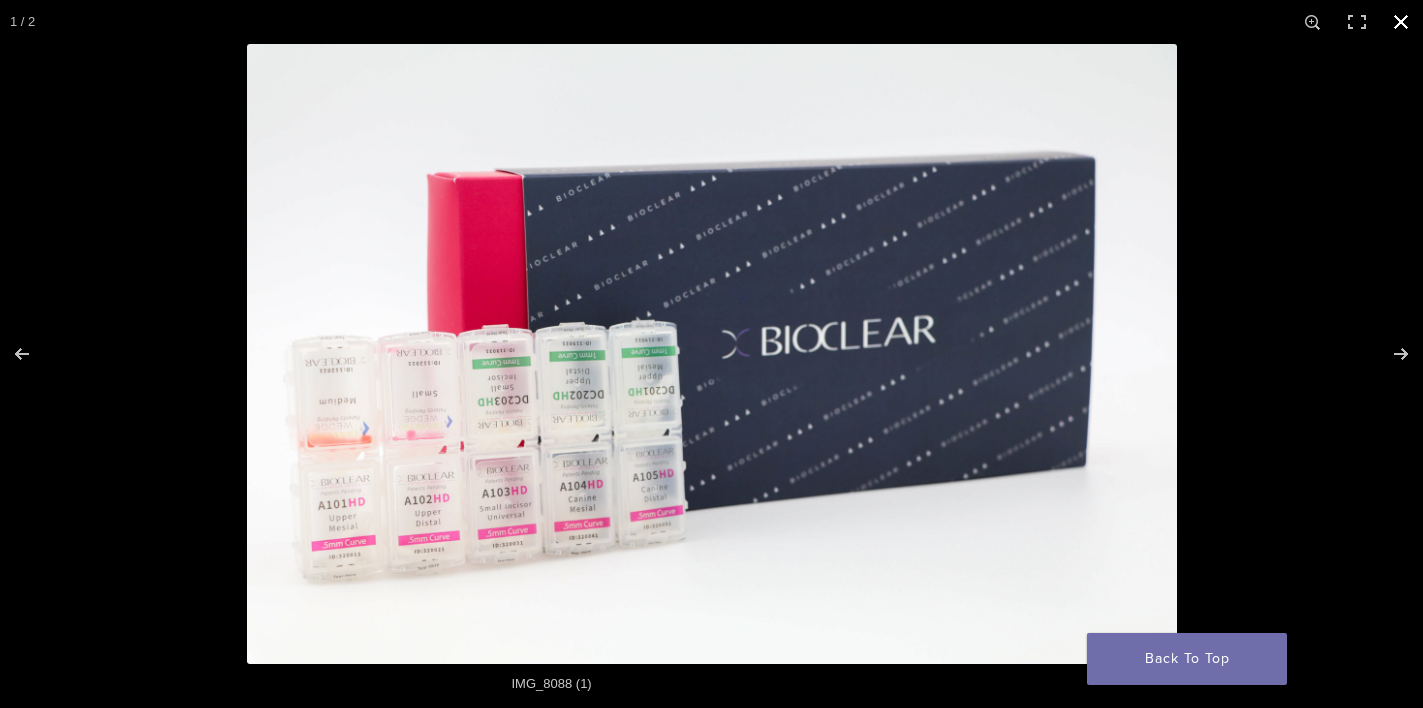 click at bounding box center [1401, 22] 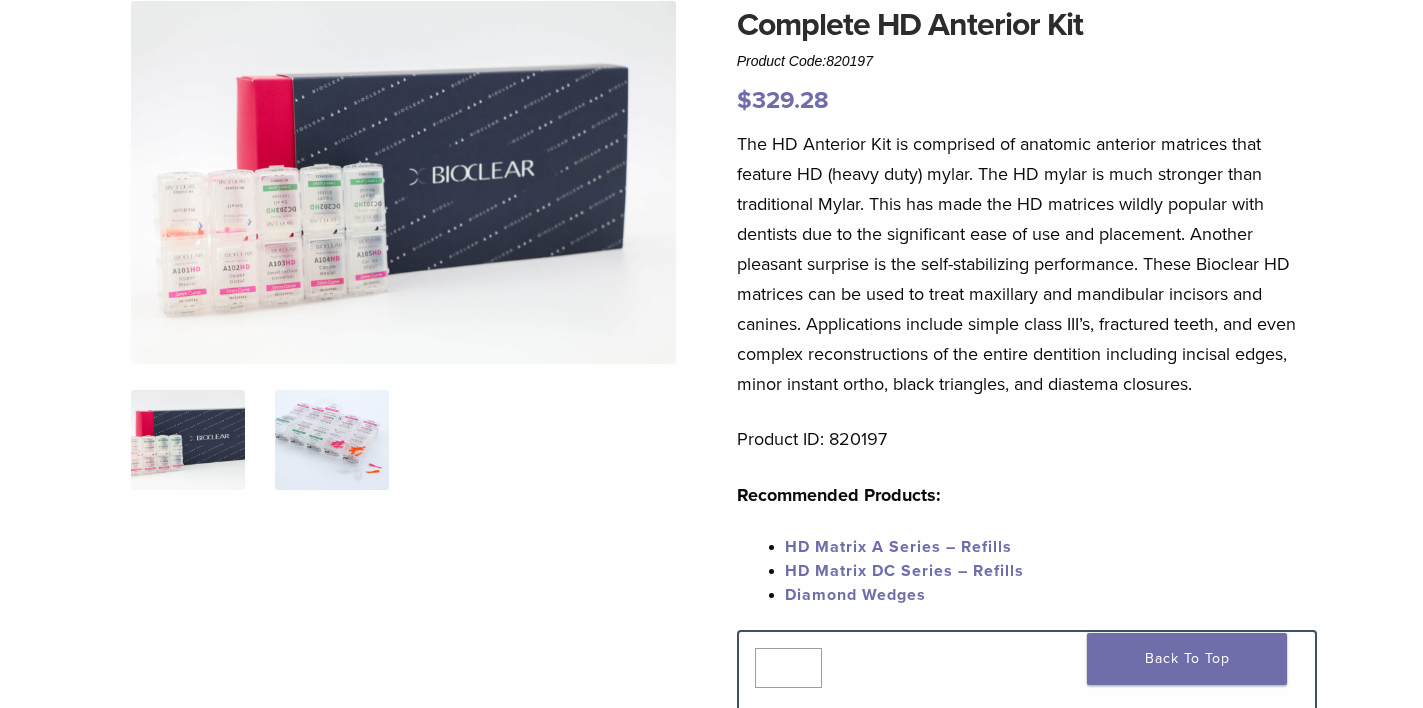 click at bounding box center [332, 440] 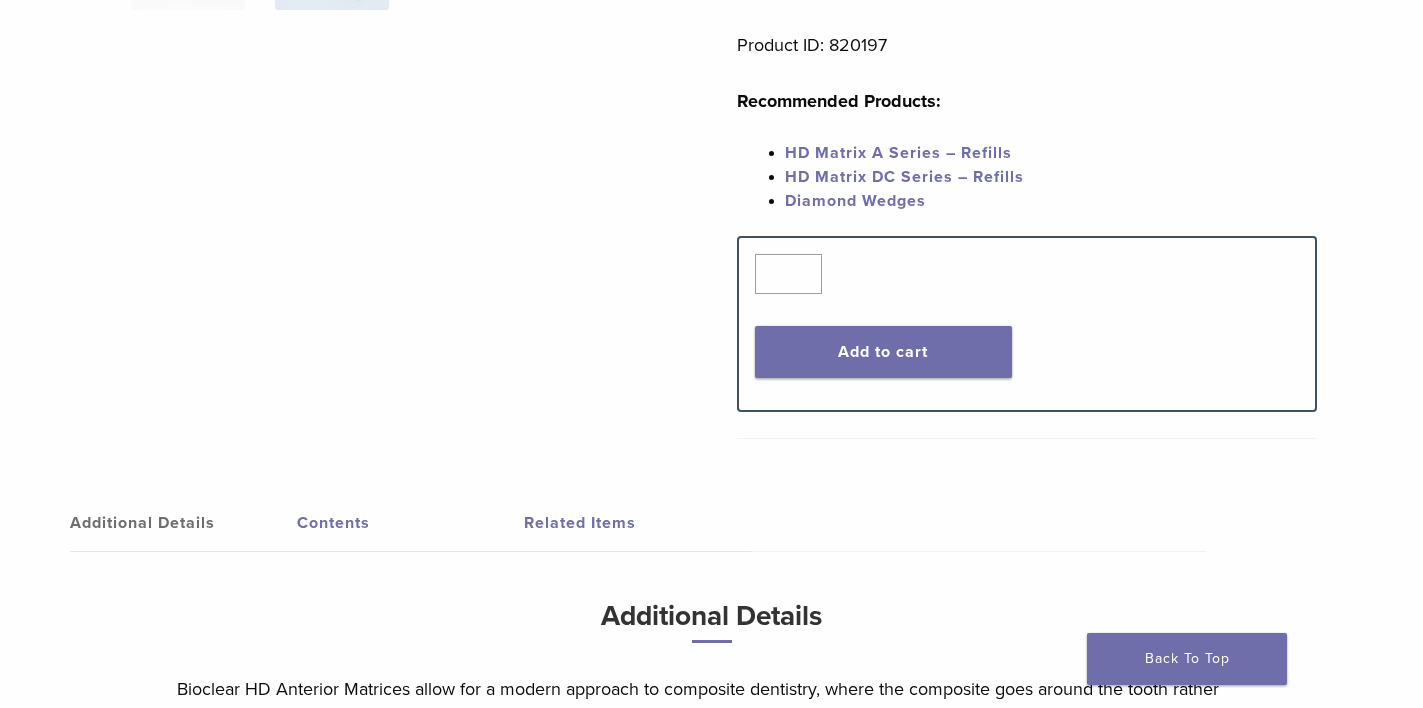 scroll, scrollTop: 581, scrollLeft: 0, axis: vertical 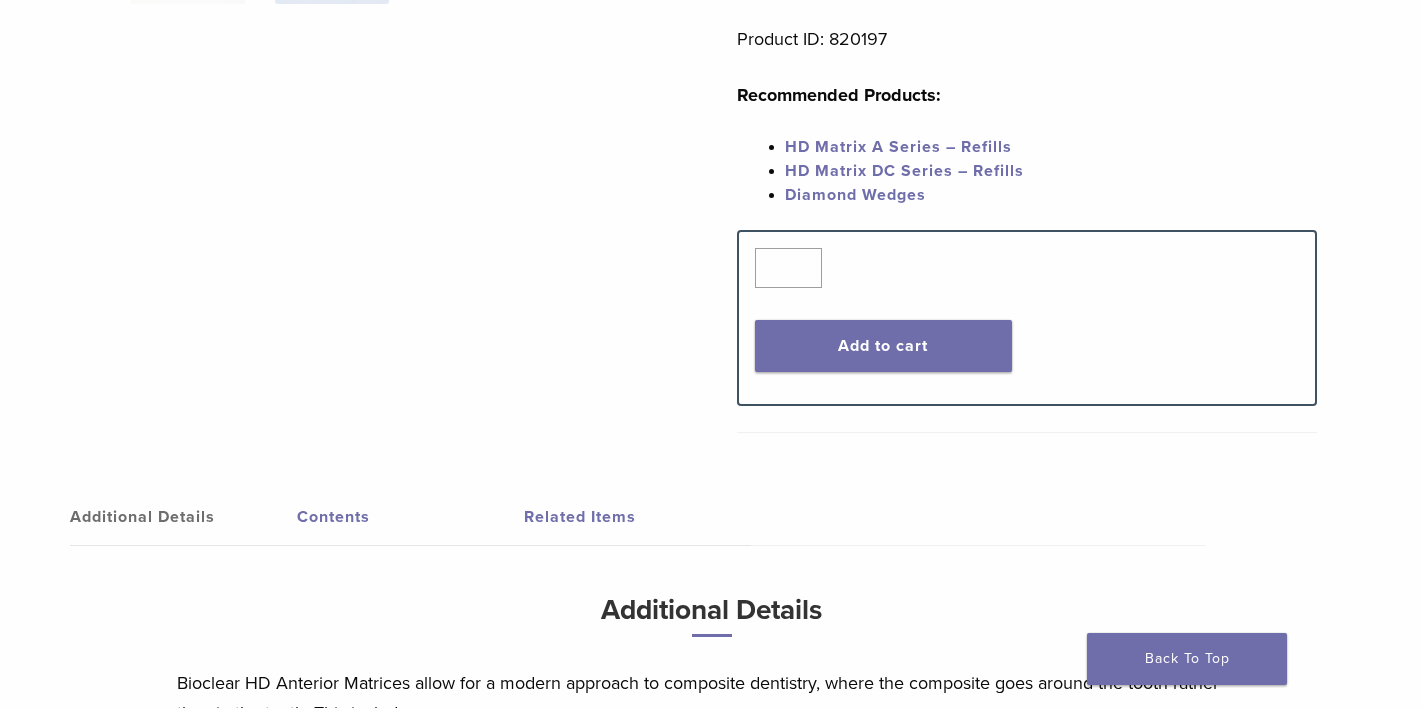 click on "HD Matrix A Series – Refills" at bounding box center (898, 147) 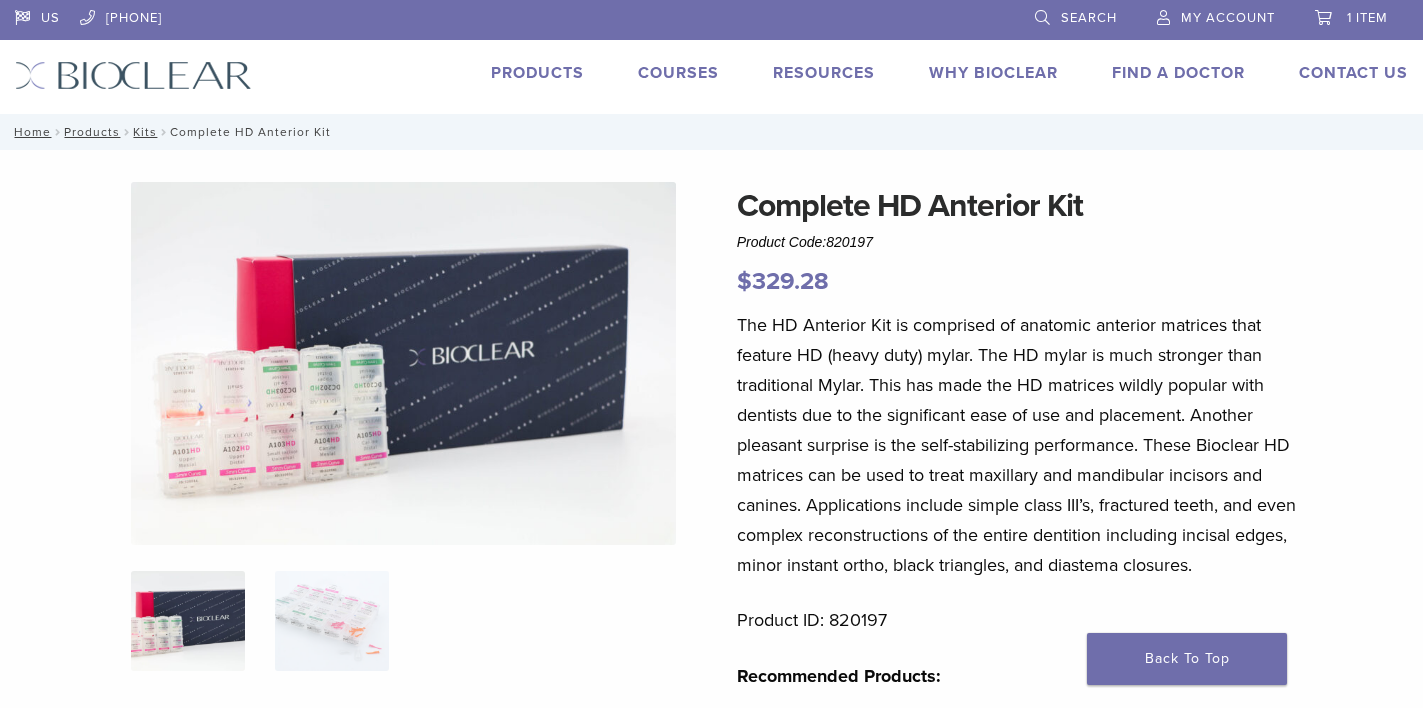scroll, scrollTop: 0, scrollLeft: 0, axis: both 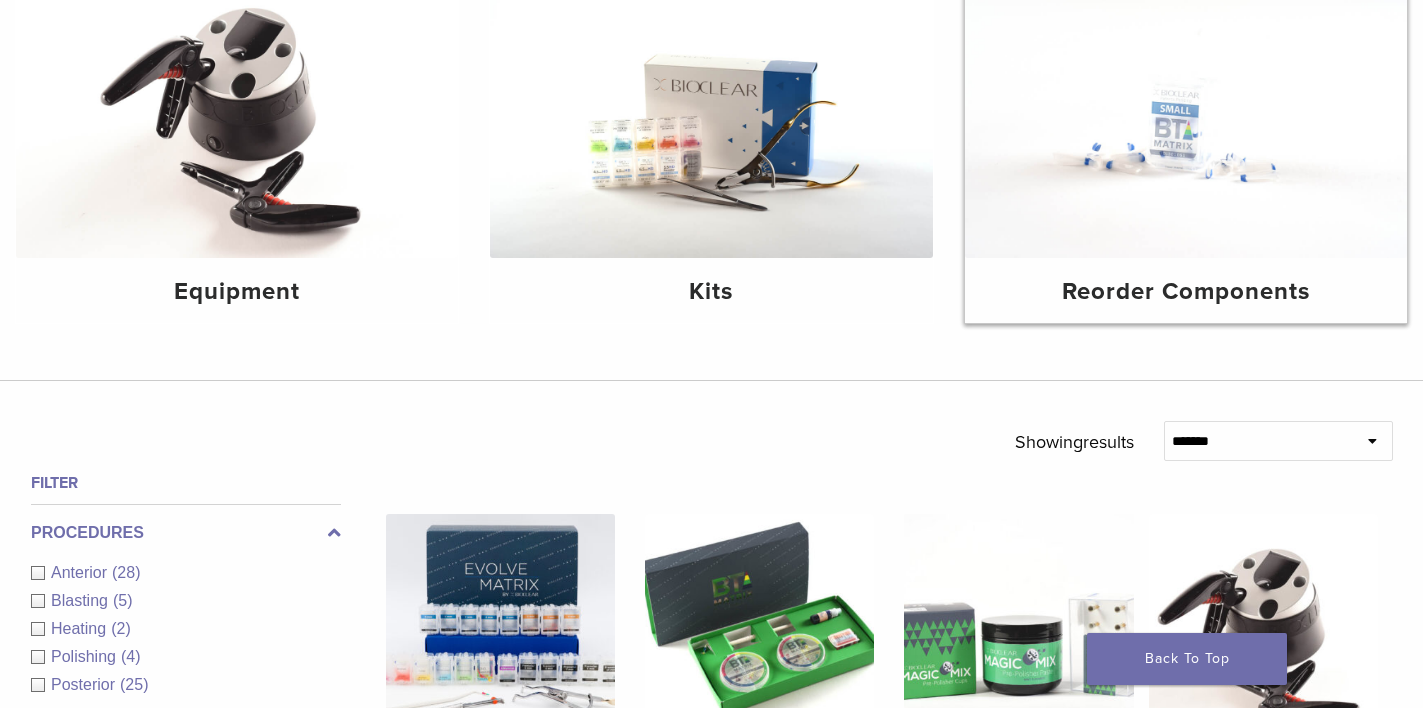 click at bounding box center (1186, 110) 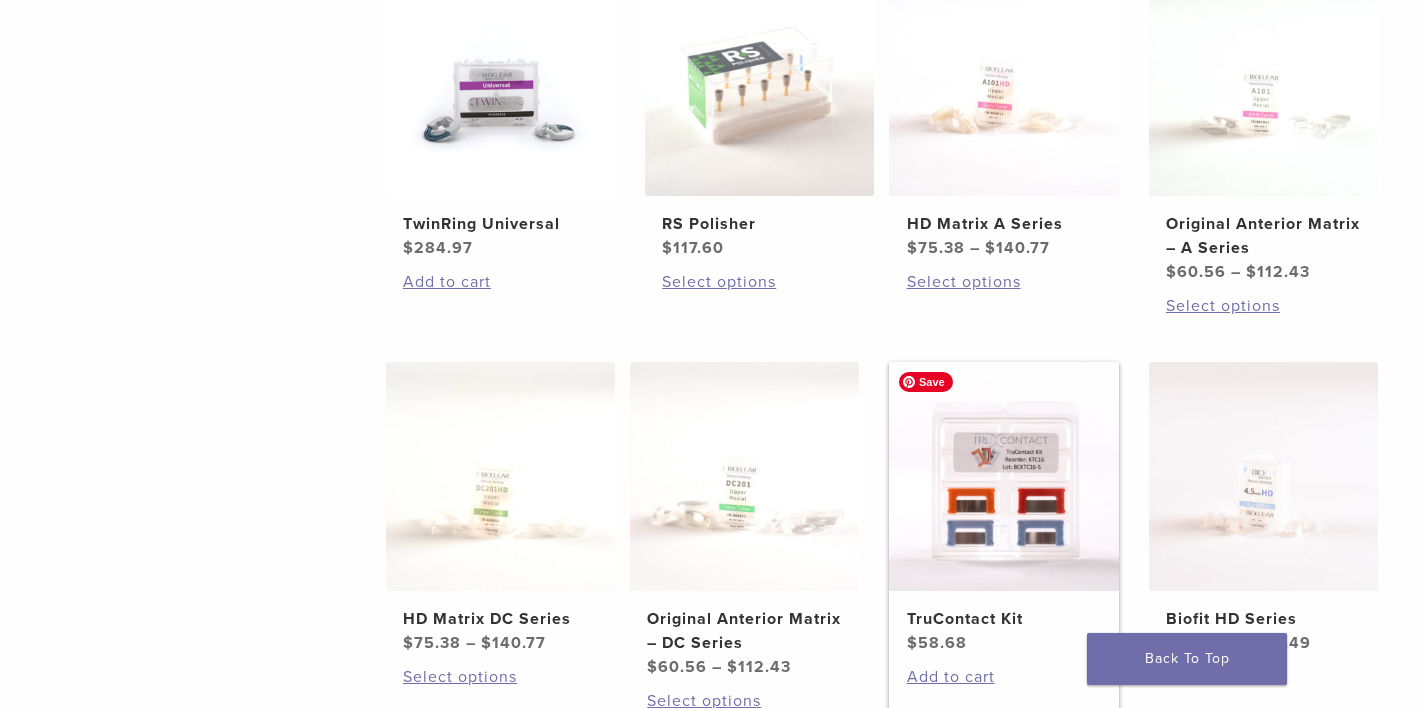 scroll, scrollTop: 900, scrollLeft: 0, axis: vertical 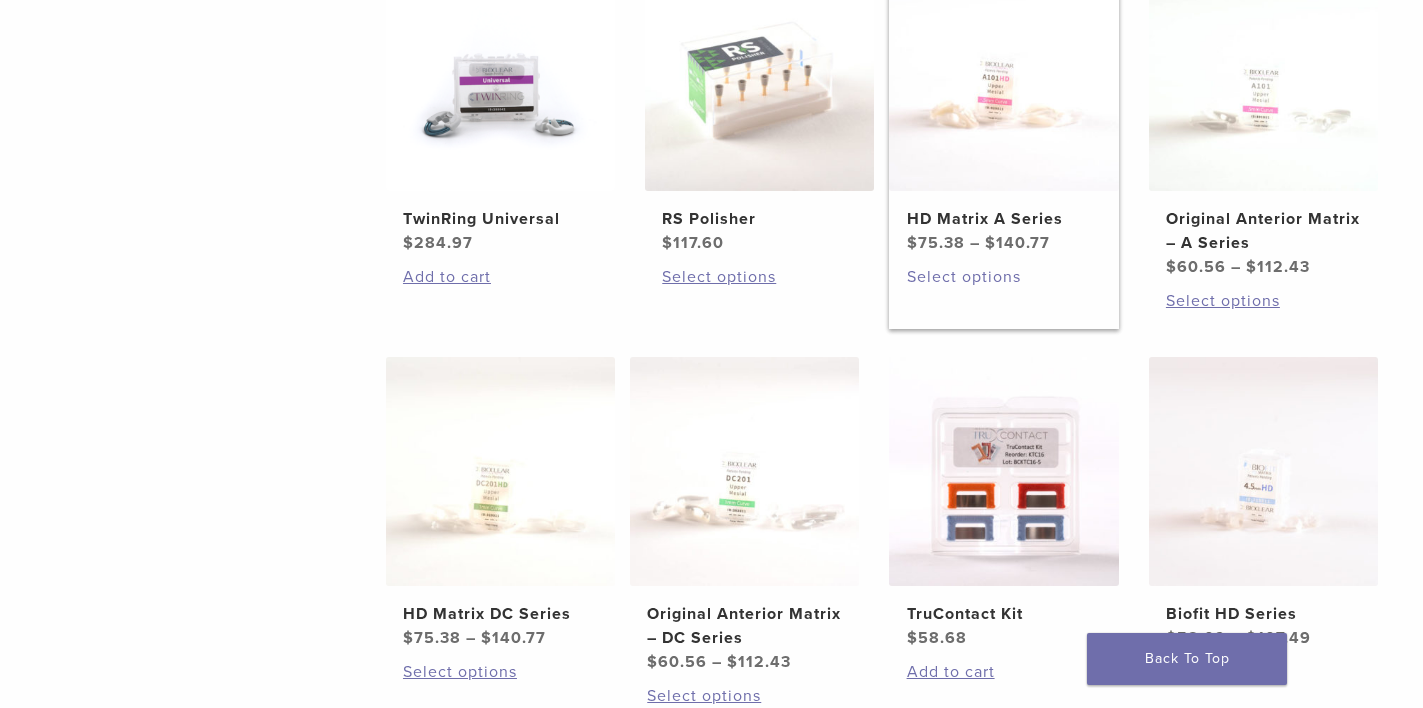 click on "Select options" at bounding box center (1004, 277) 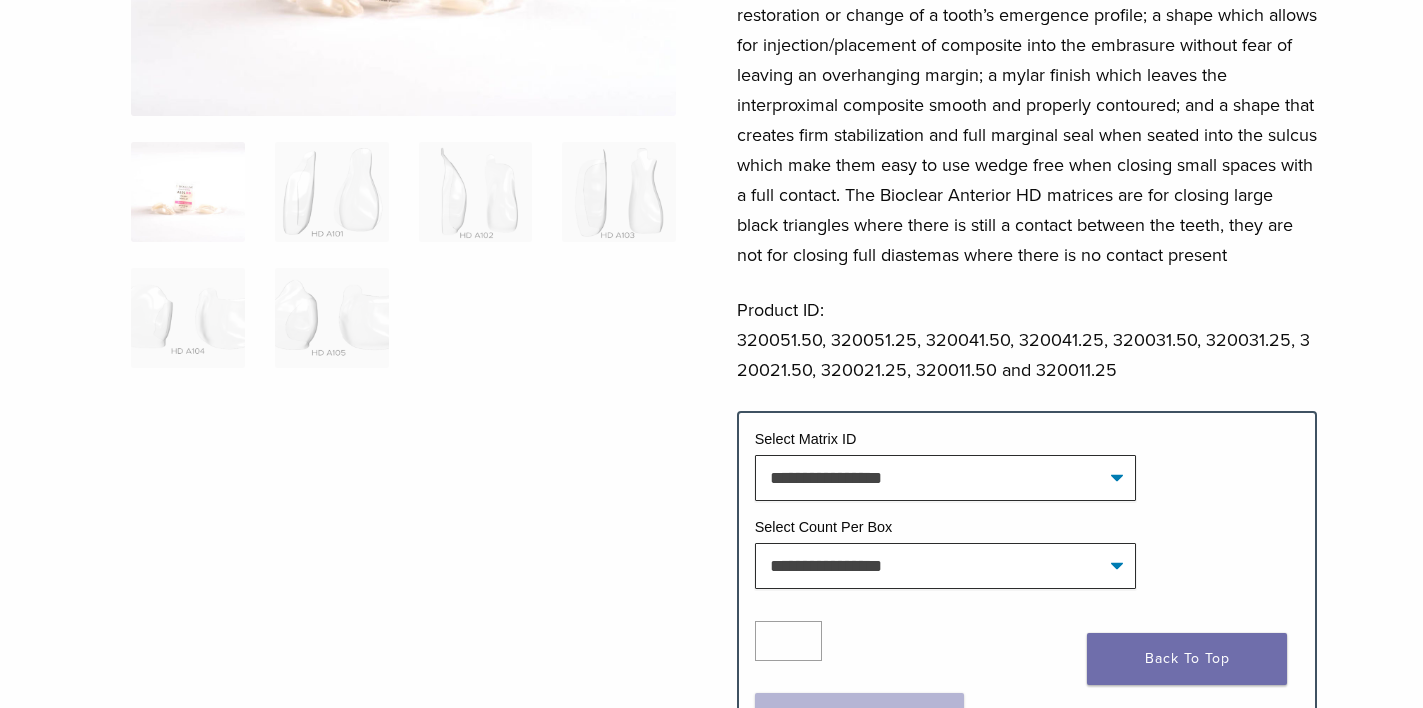 scroll, scrollTop: 500, scrollLeft: 0, axis: vertical 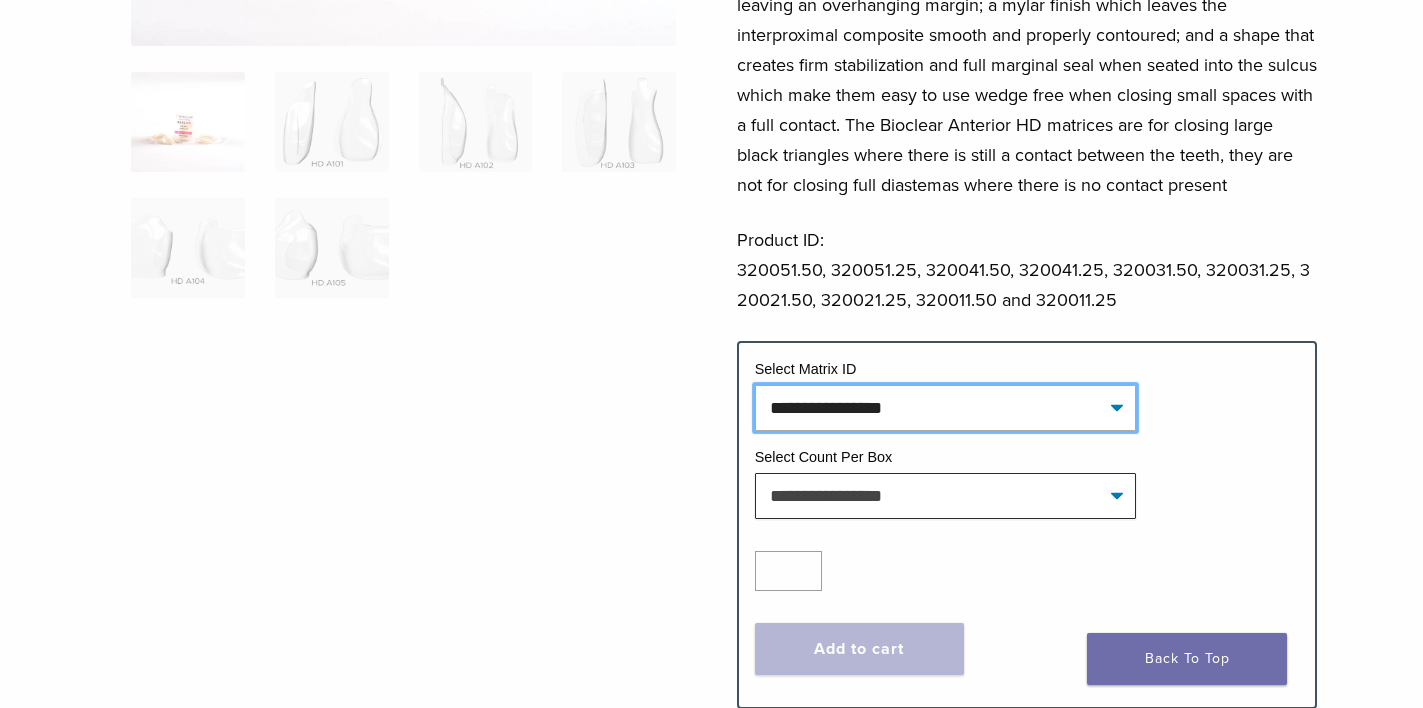 click on "**********" 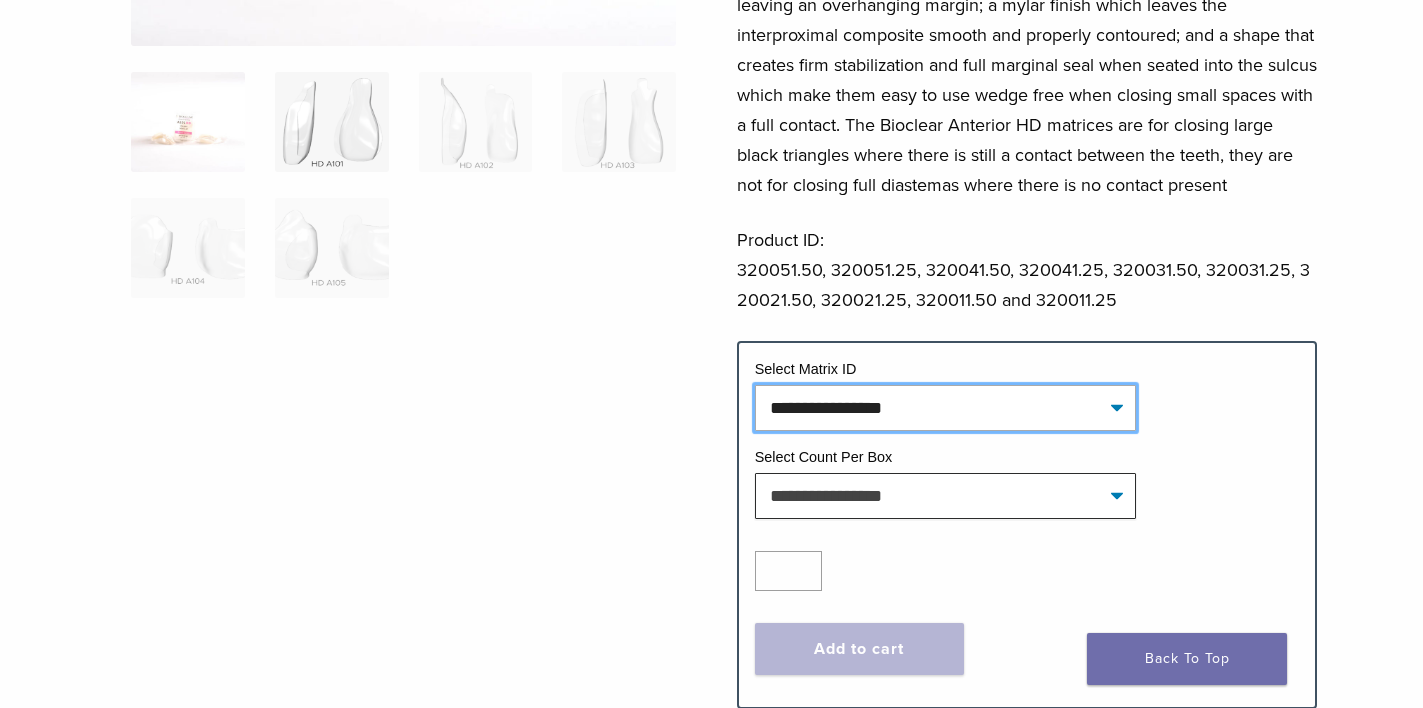 scroll, scrollTop: 400, scrollLeft: 0, axis: vertical 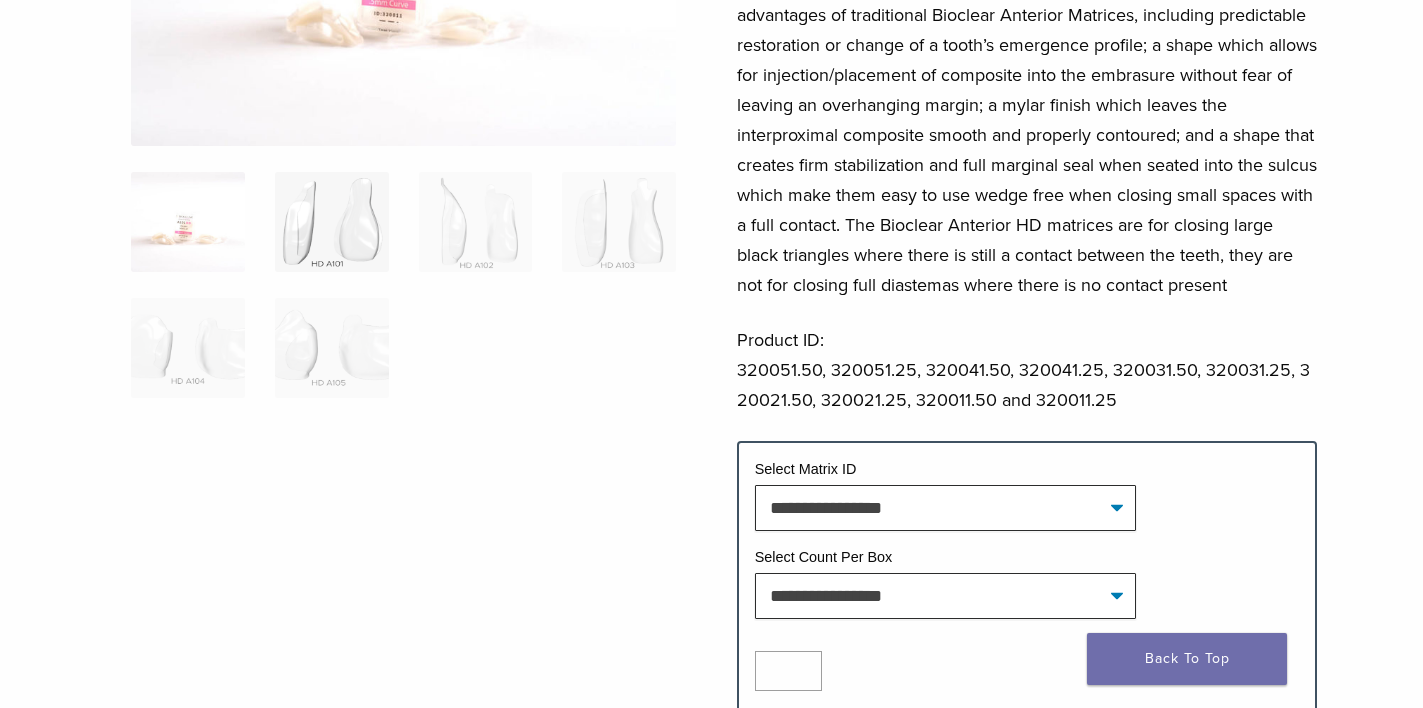 click at bounding box center [332, 222] 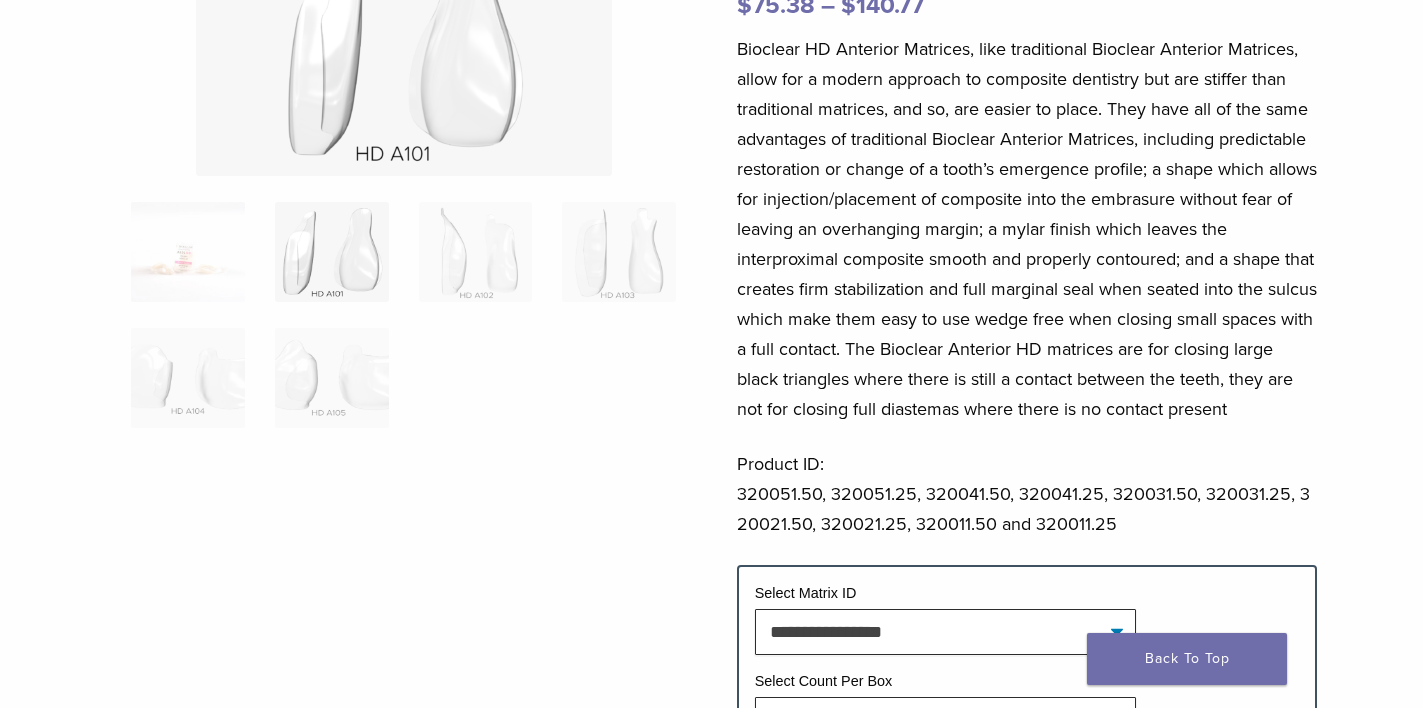 scroll, scrollTop: 100, scrollLeft: 0, axis: vertical 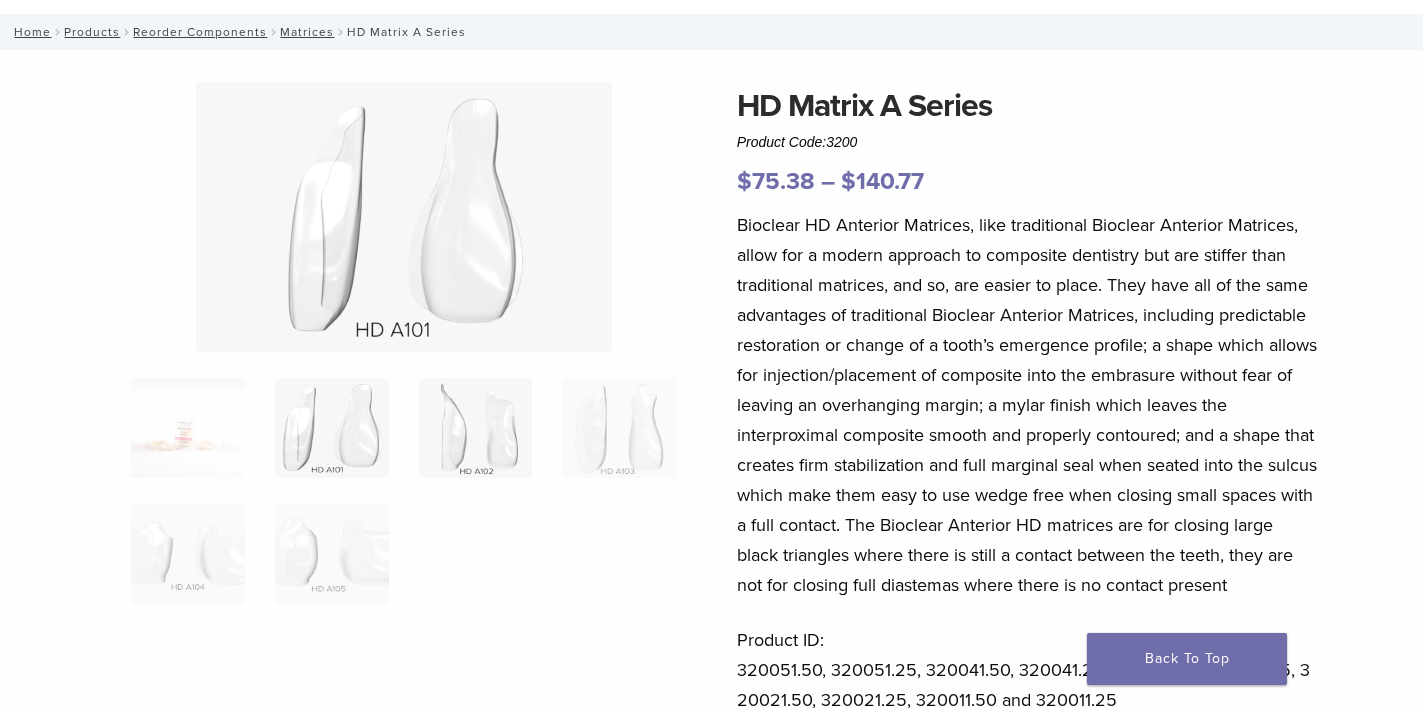 click at bounding box center [476, 428] 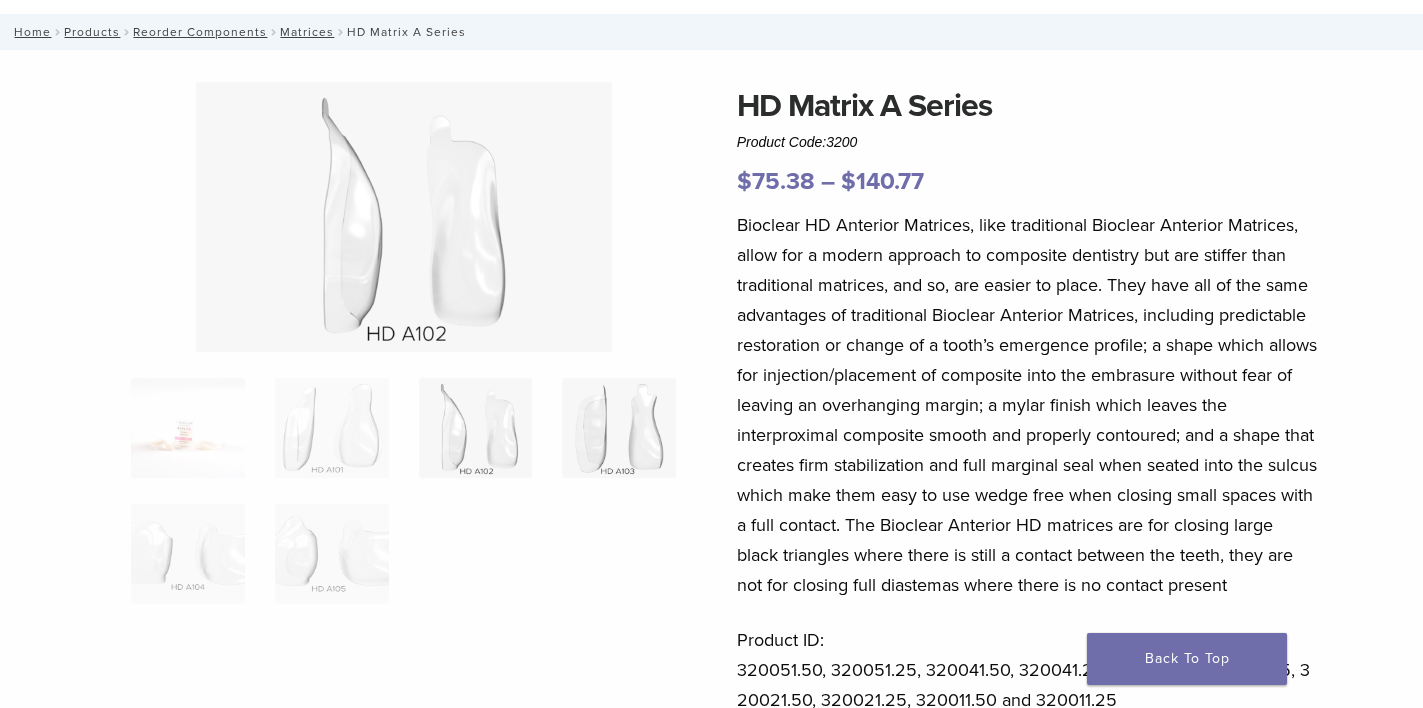 click at bounding box center [619, 428] 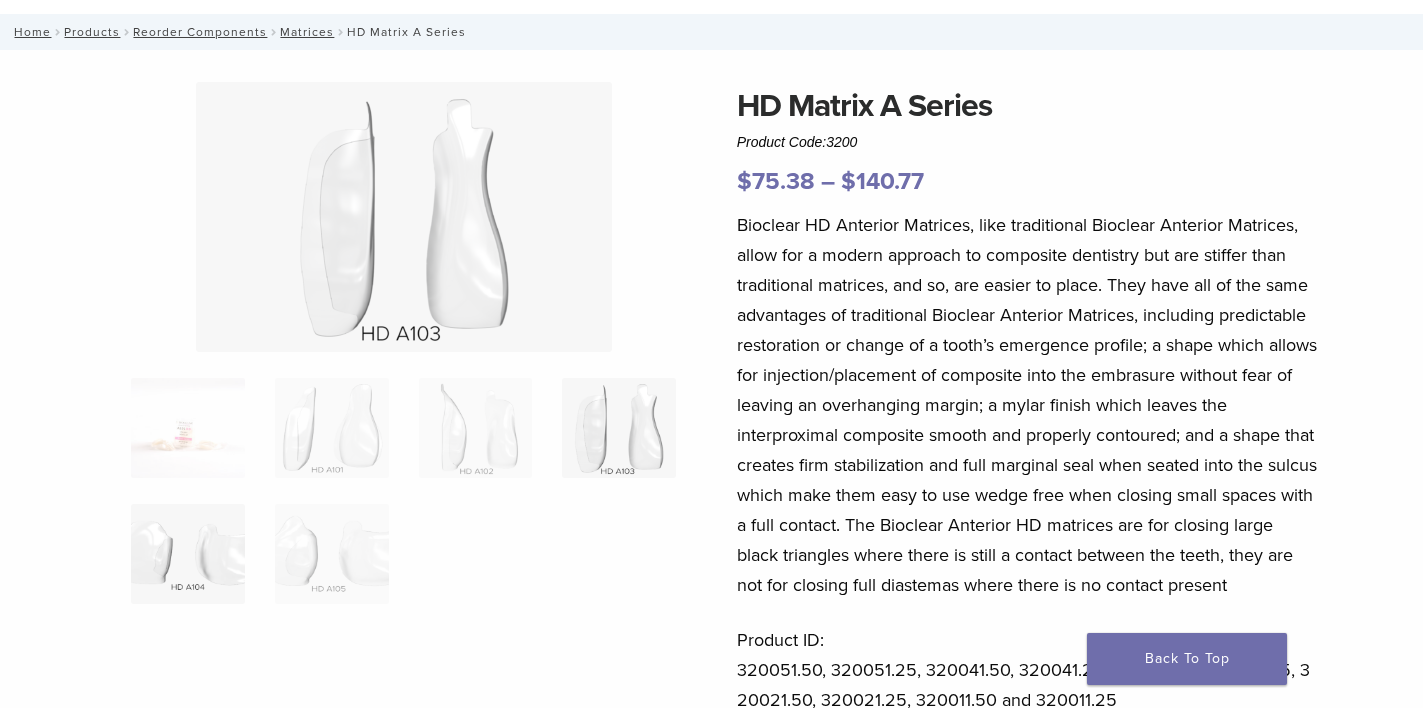 click at bounding box center [188, 554] 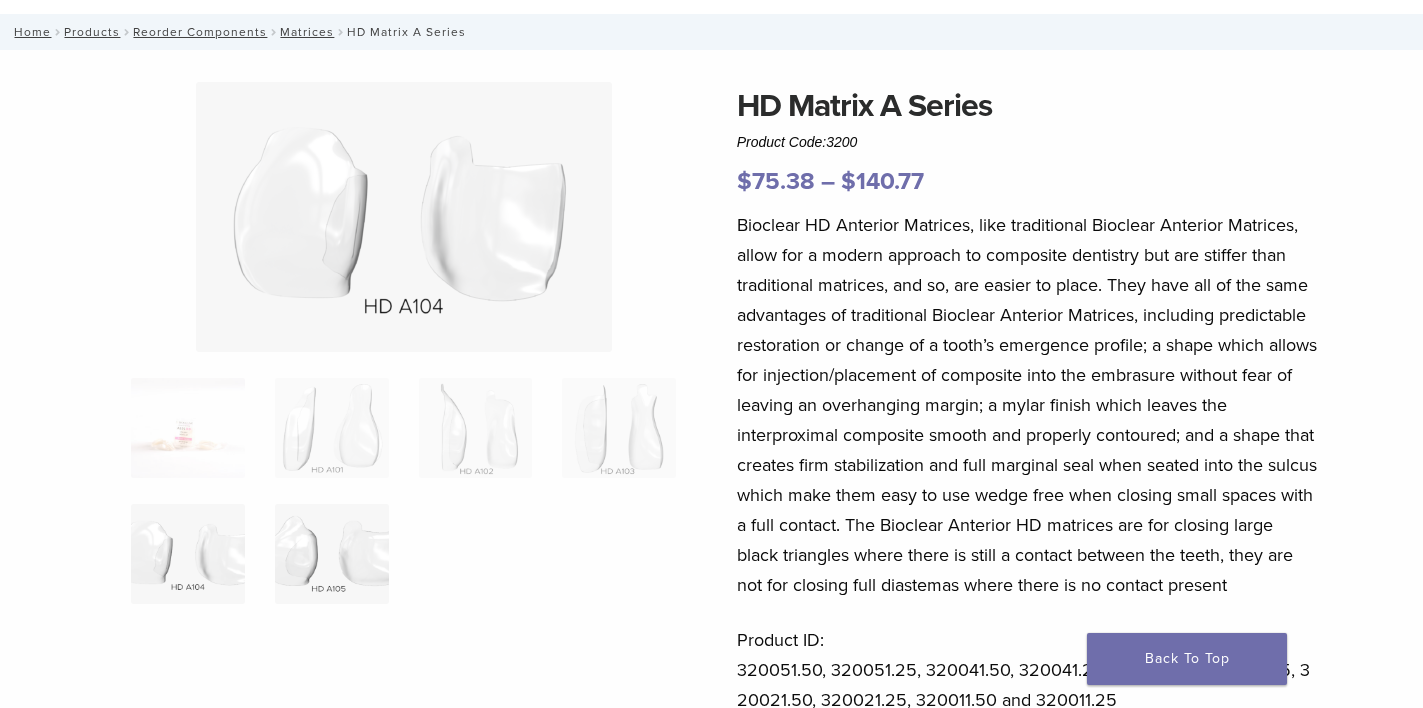 click at bounding box center (332, 554) 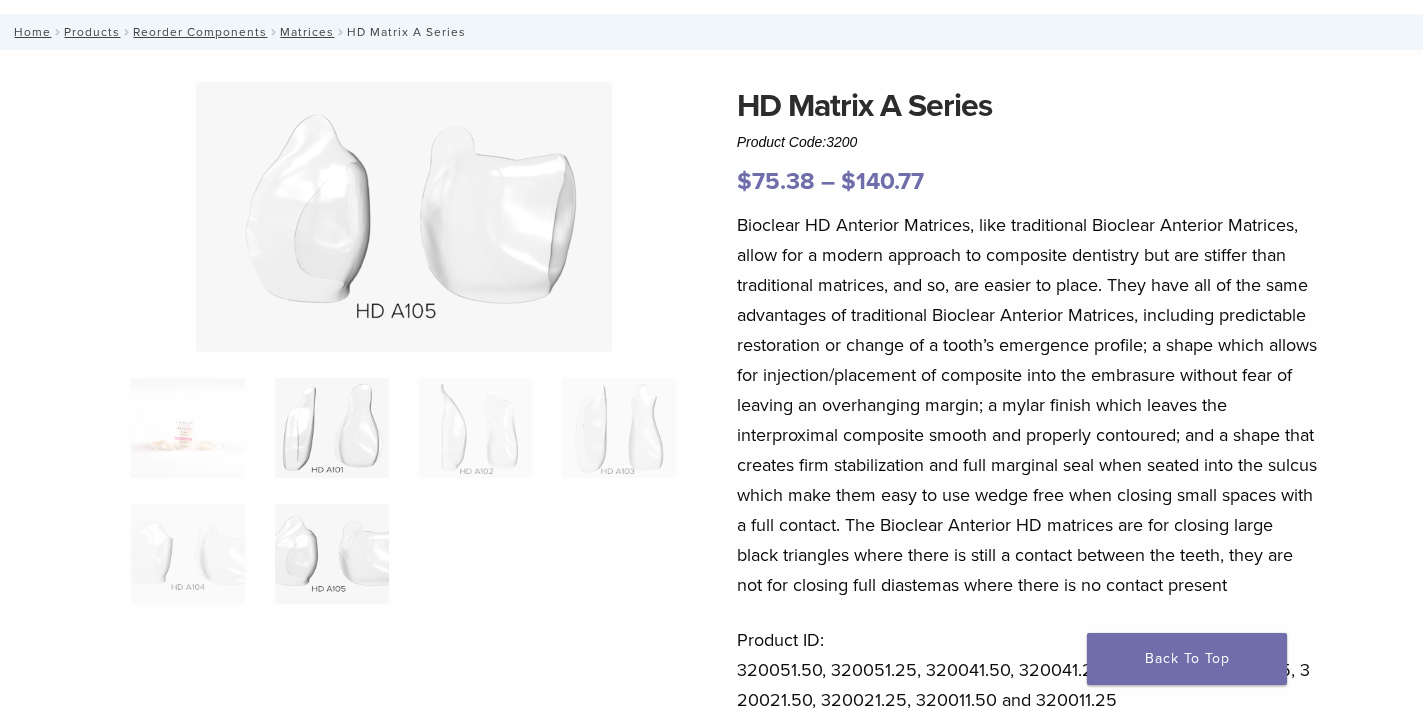 click at bounding box center [332, 428] 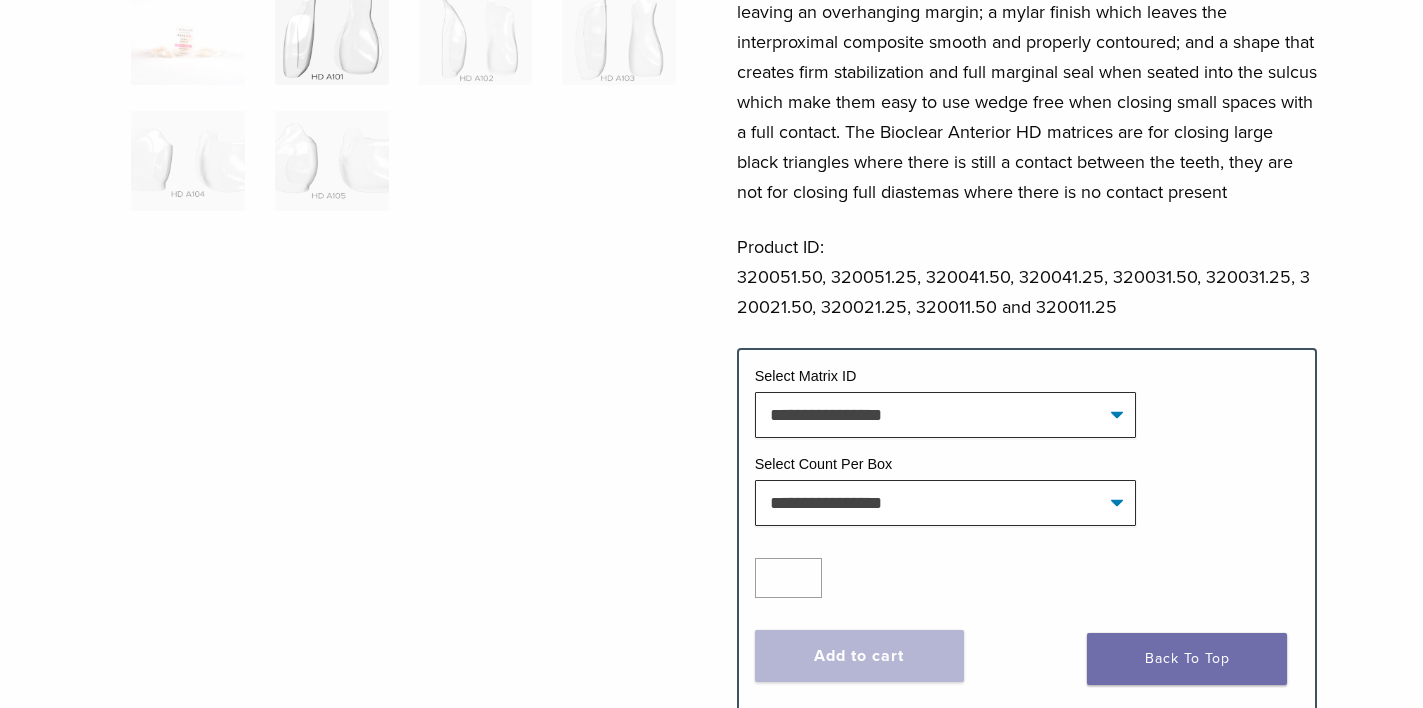 scroll, scrollTop: 500, scrollLeft: 0, axis: vertical 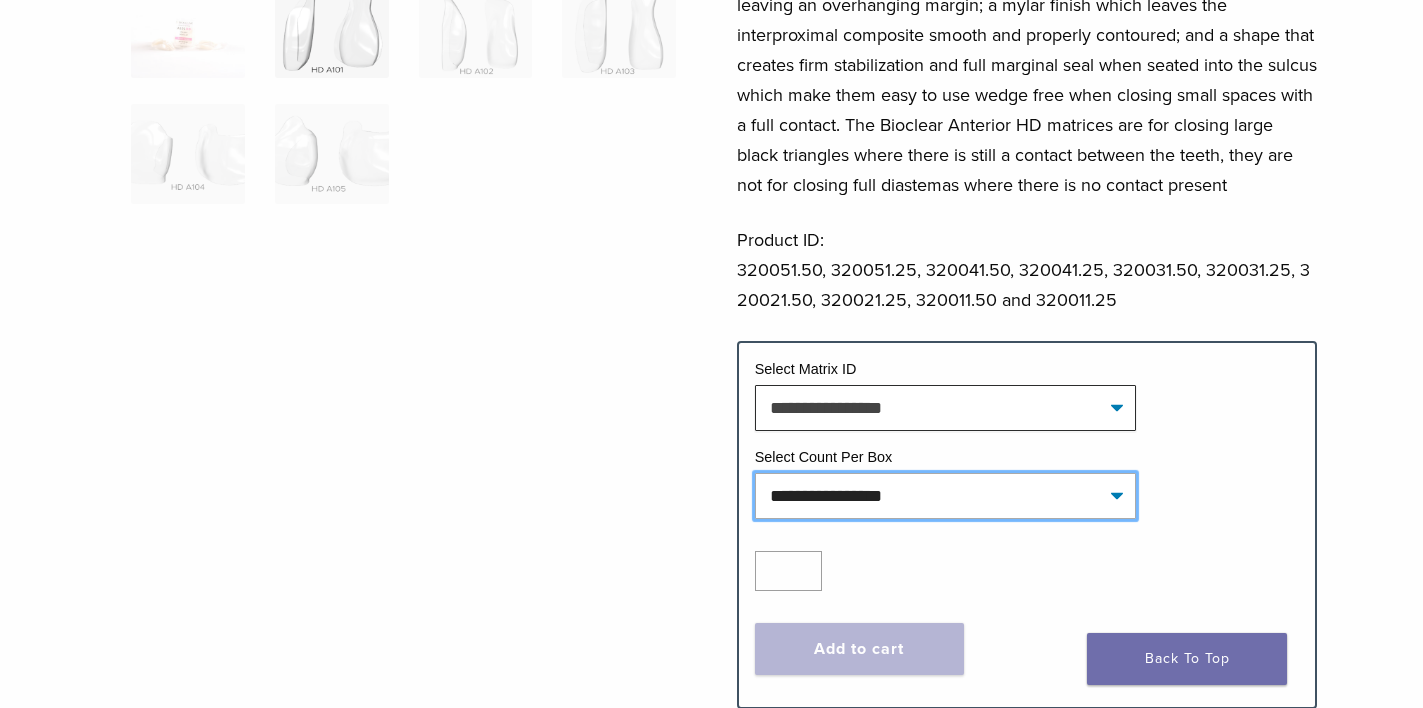 click on "**********" 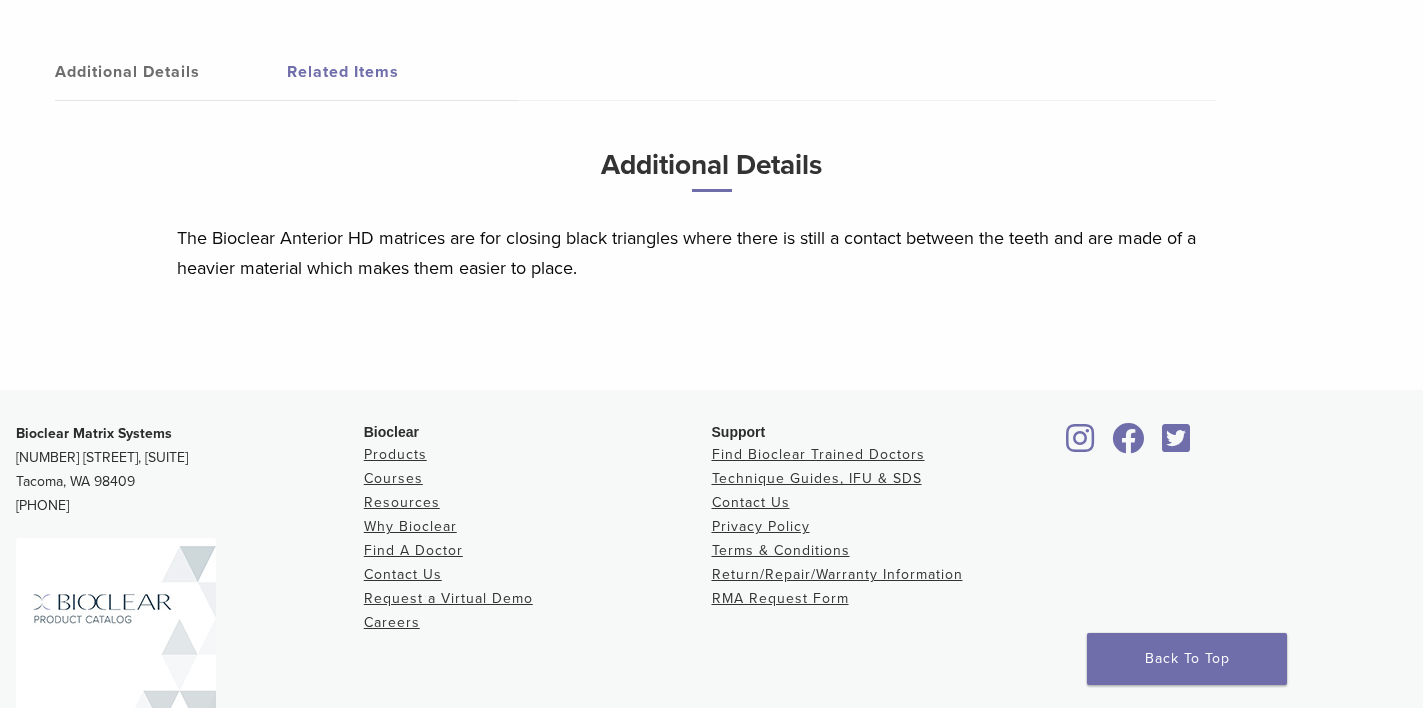 scroll, scrollTop: 1300, scrollLeft: 0, axis: vertical 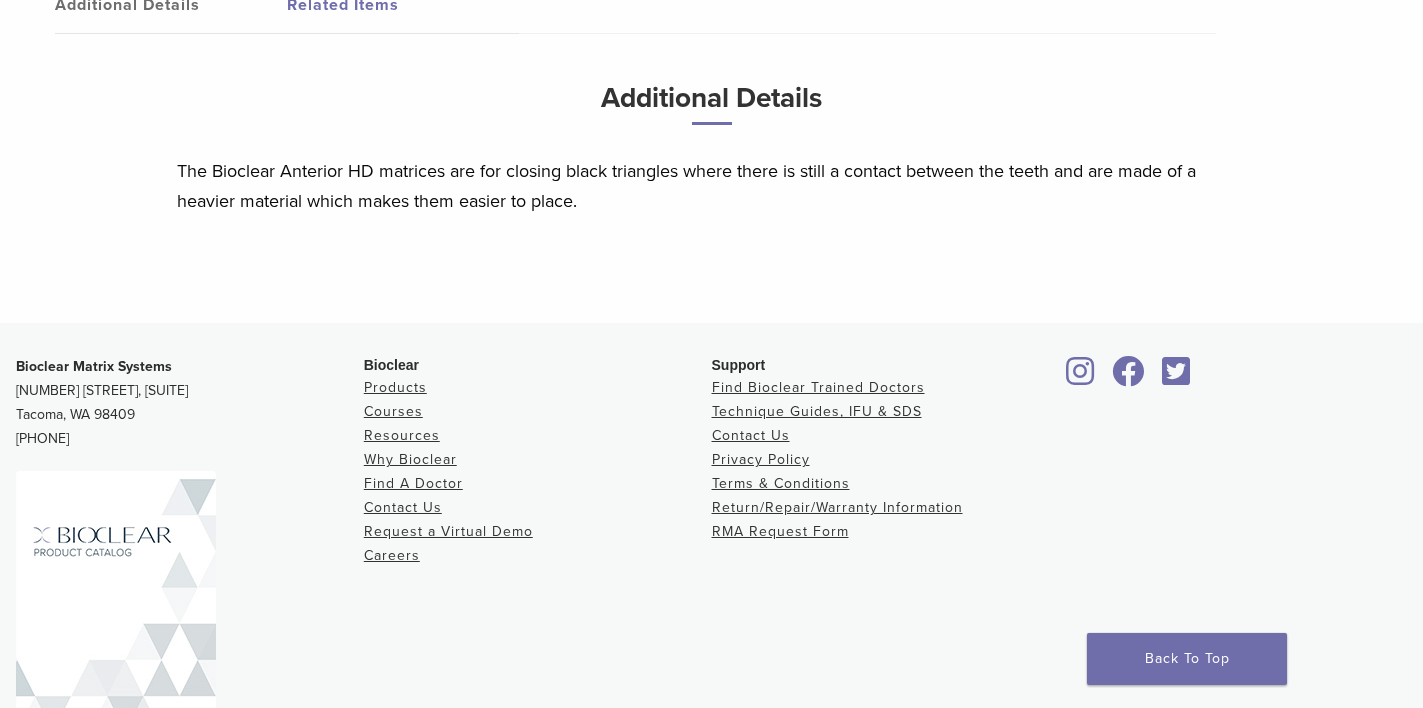 click on "Related Items" at bounding box center [403, 5] 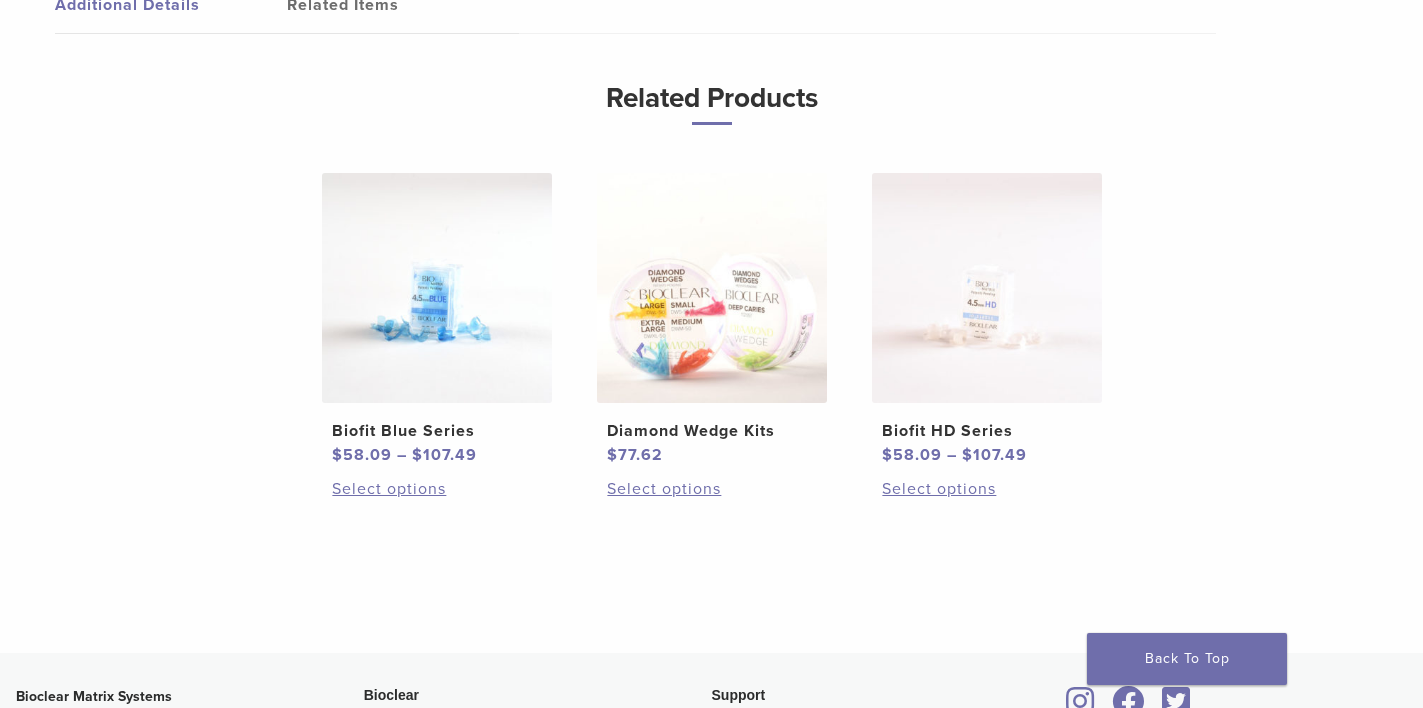 click on "Biofit Blue Series" at bounding box center (436, 431) 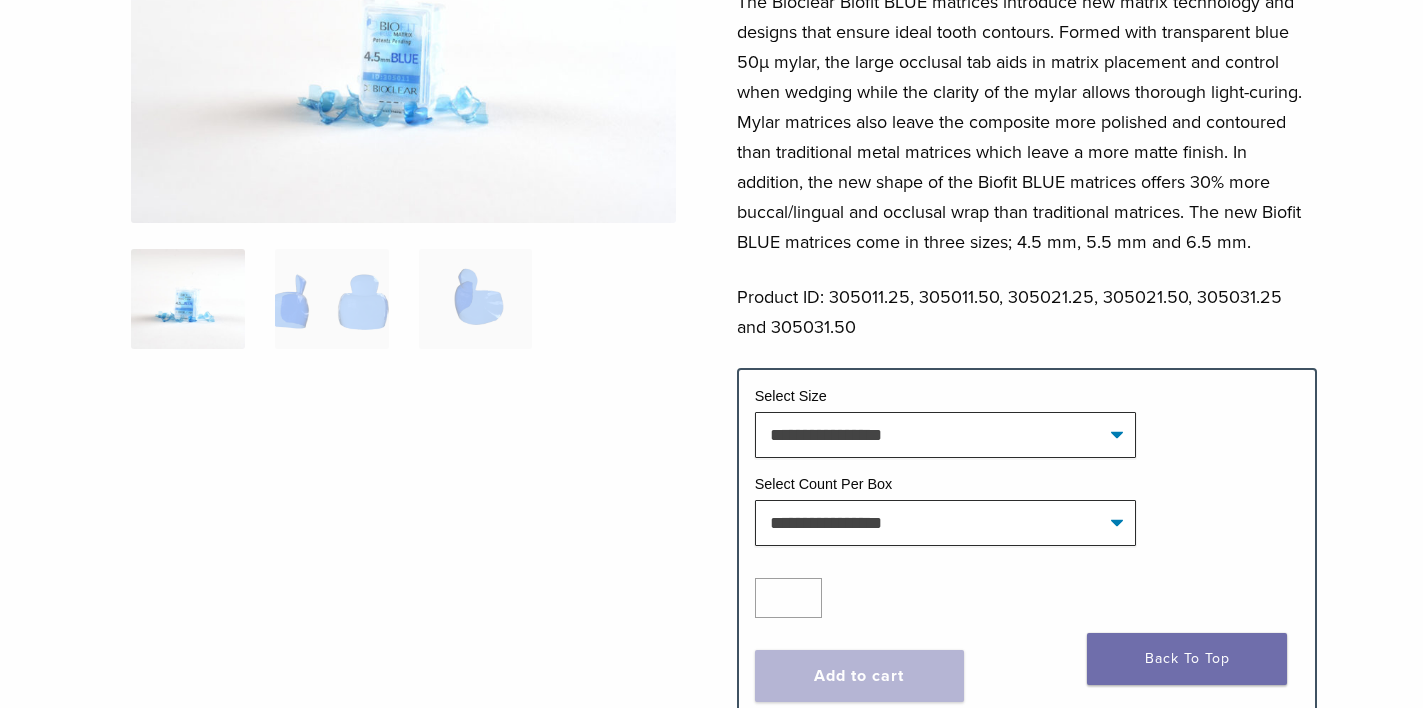 scroll, scrollTop: 400, scrollLeft: 0, axis: vertical 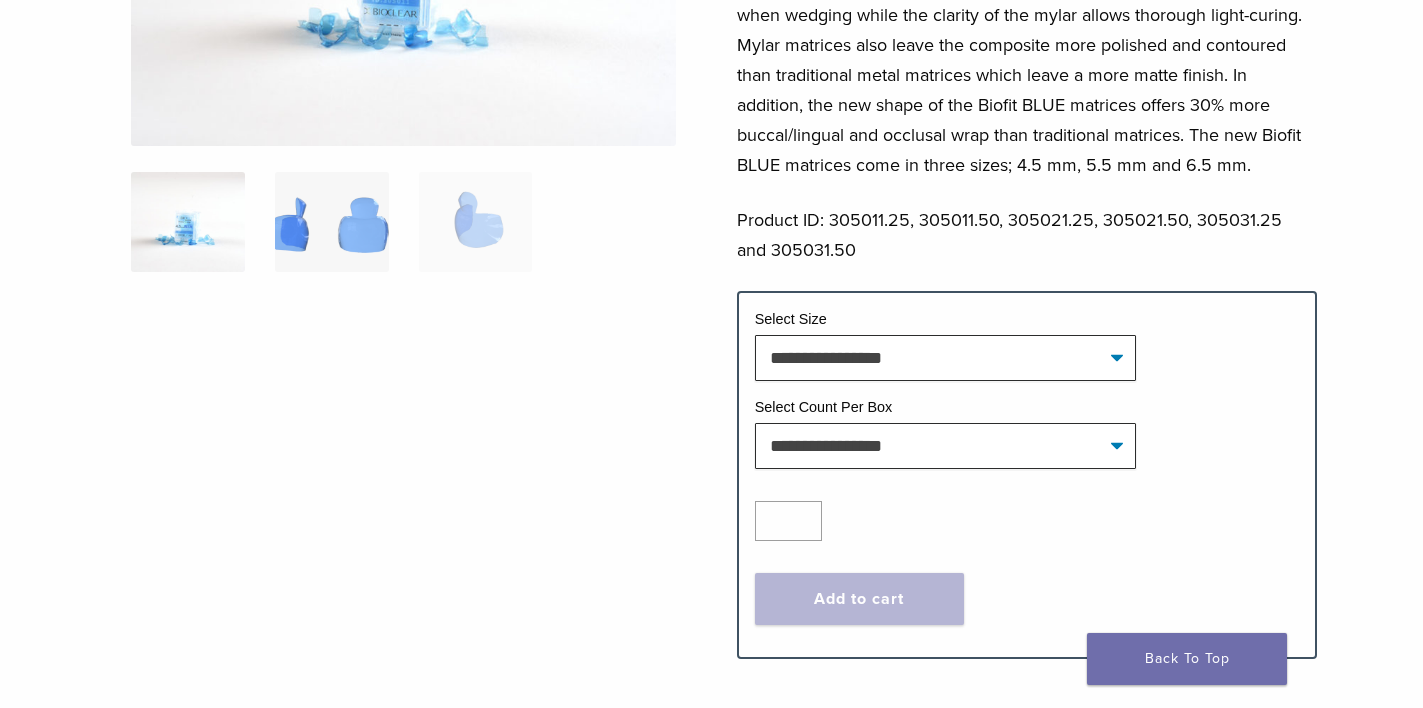 click at bounding box center [332, 222] 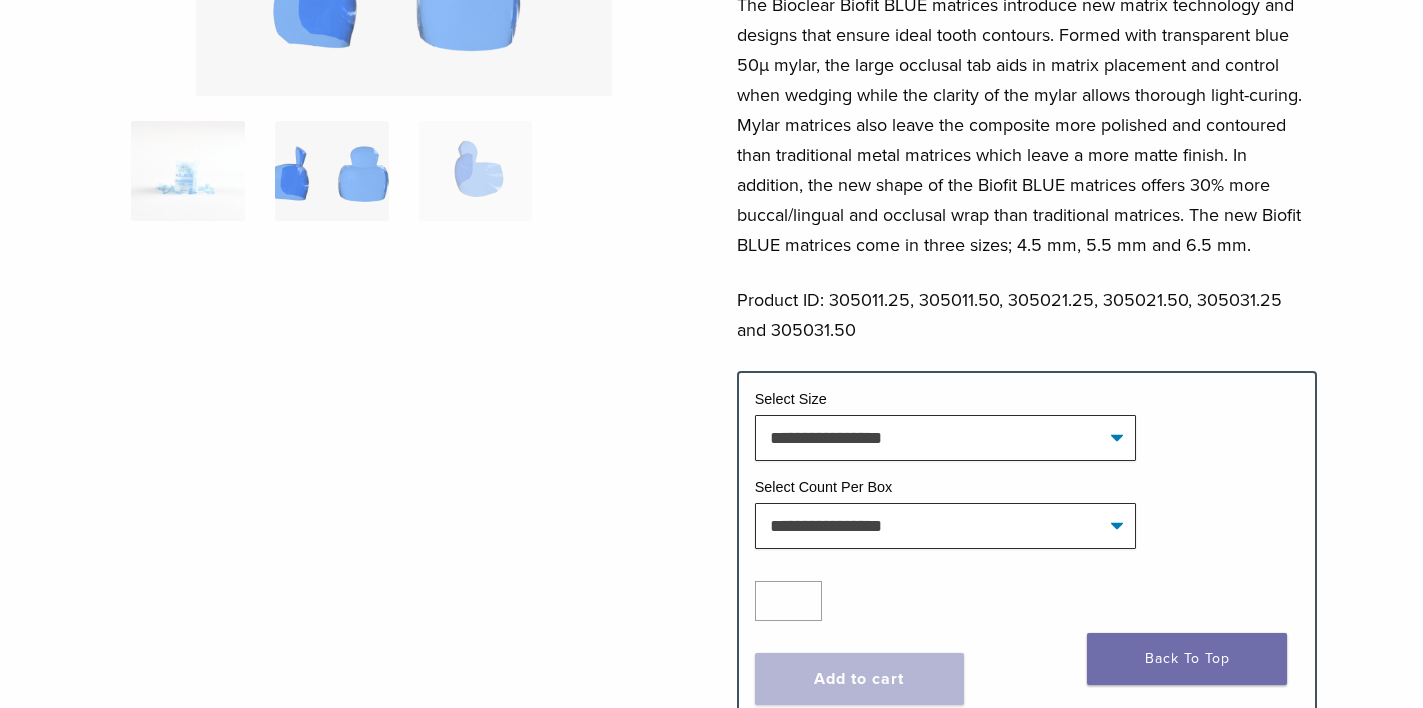 scroll, scrollTop: 400, scrollLeft: 0, axis: vertical 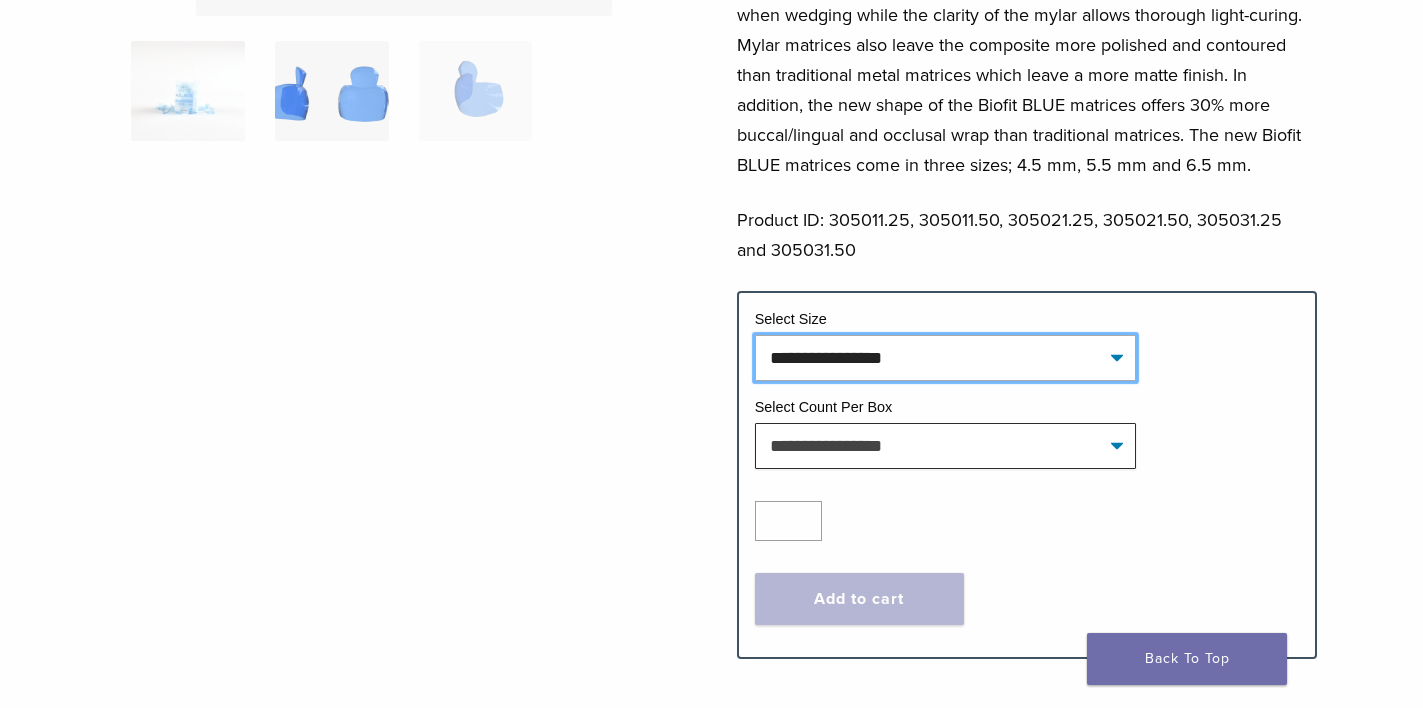 click on "**********" 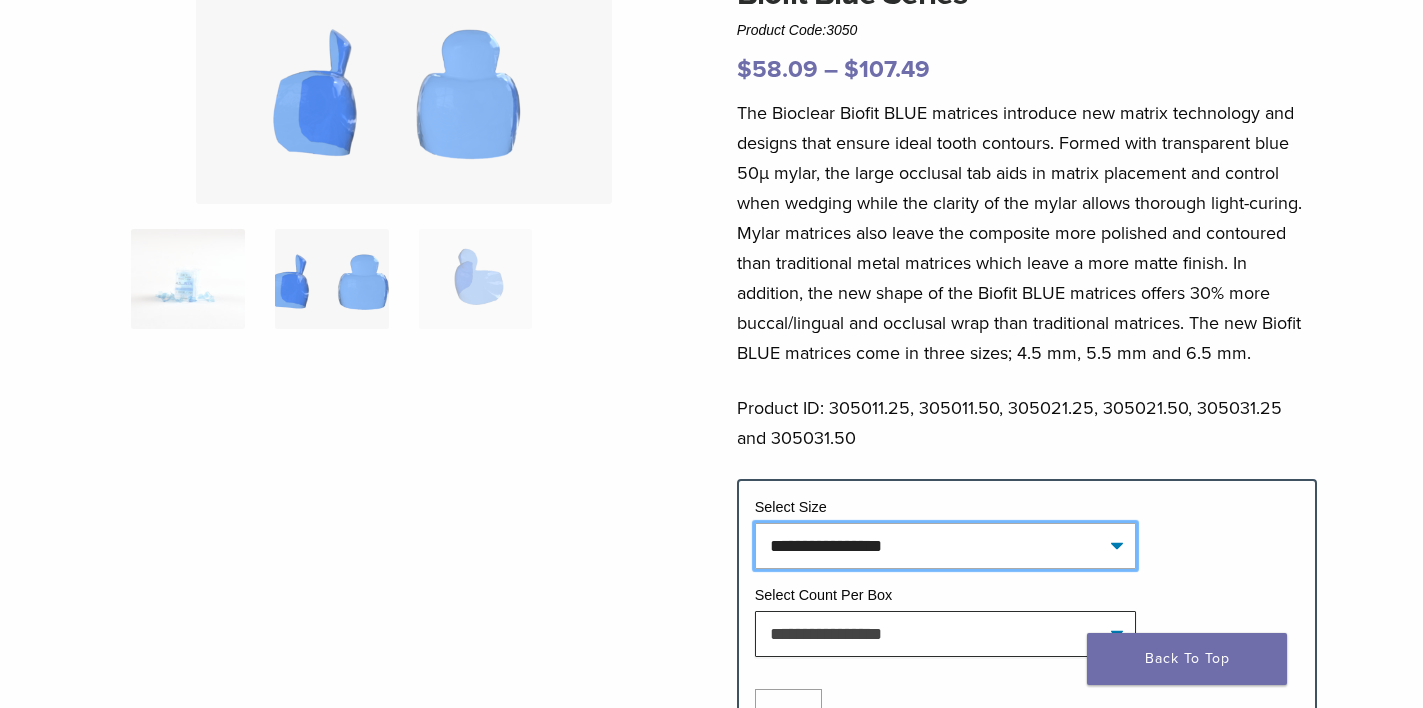 scroll, scrollTop: 200, scrollLeft: 0, axis: vertical 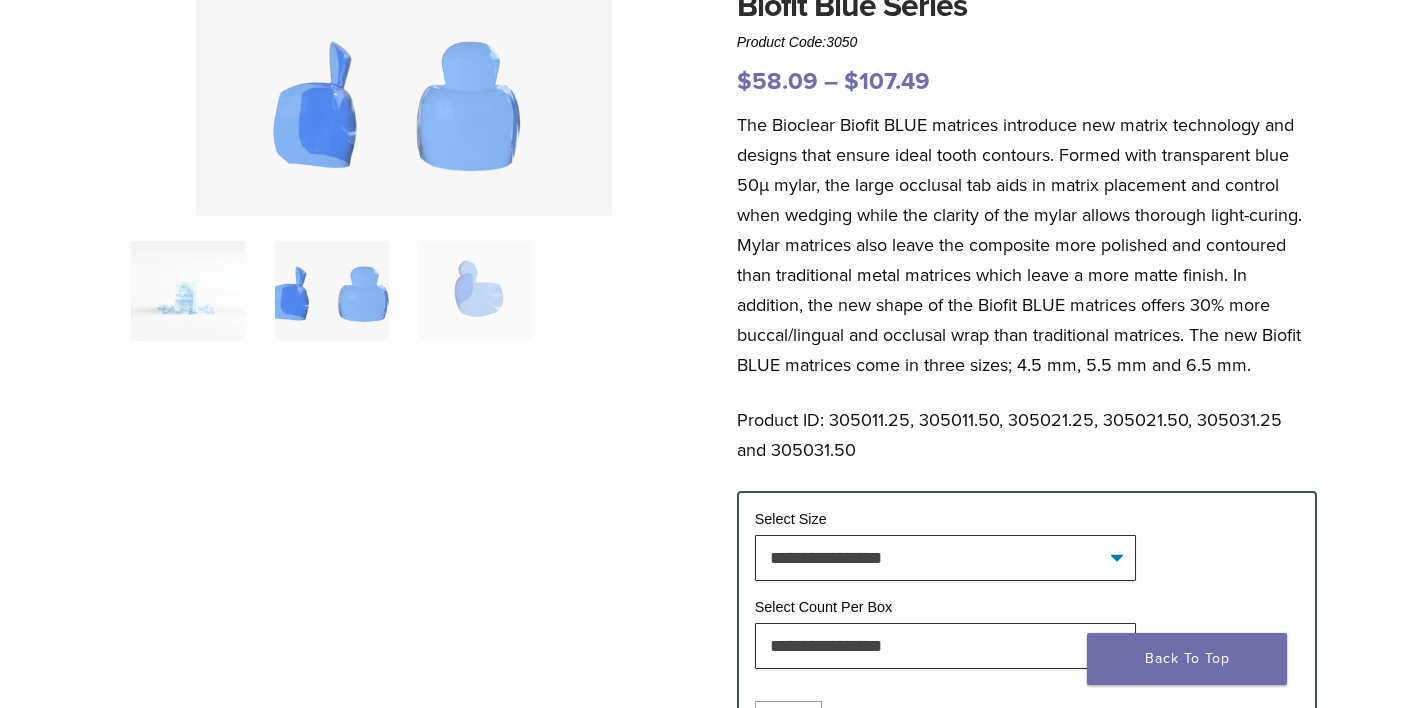 click at bounding box center (332, 291) 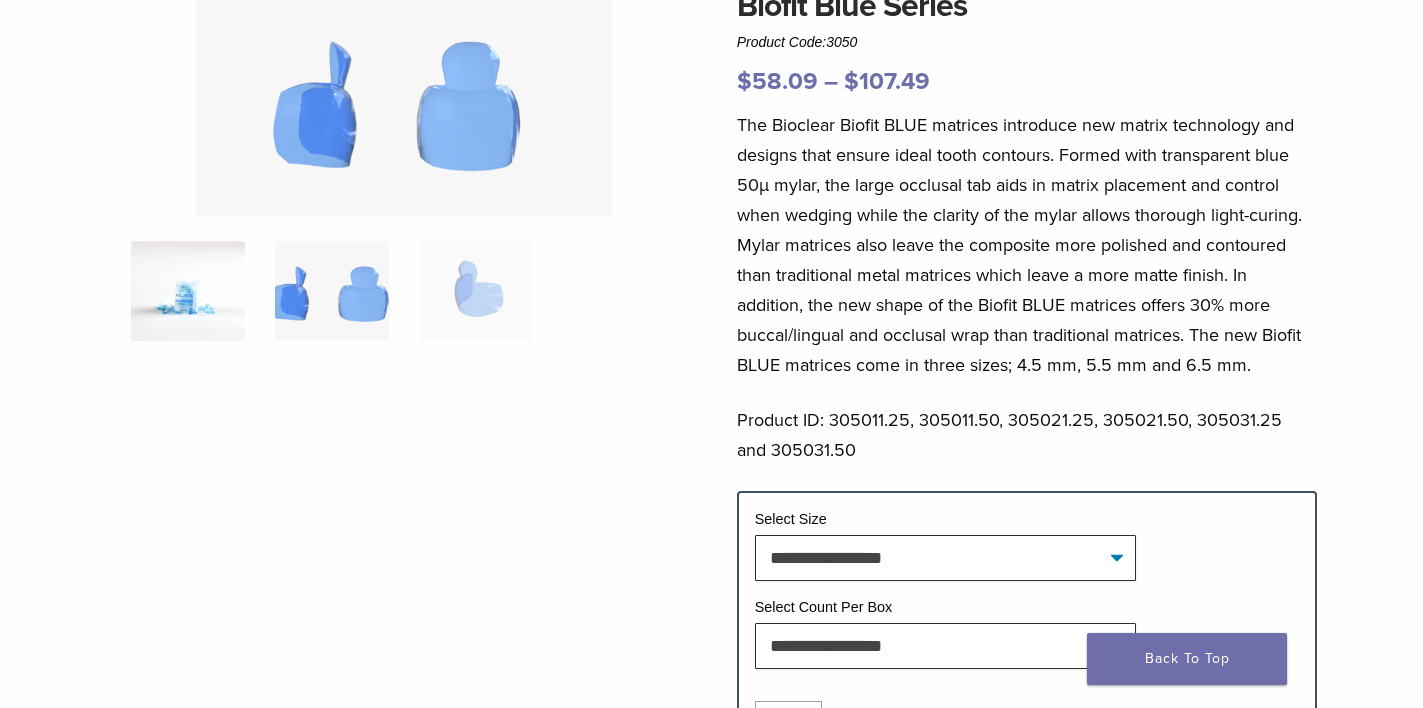 click at bounding box center [188, 291] 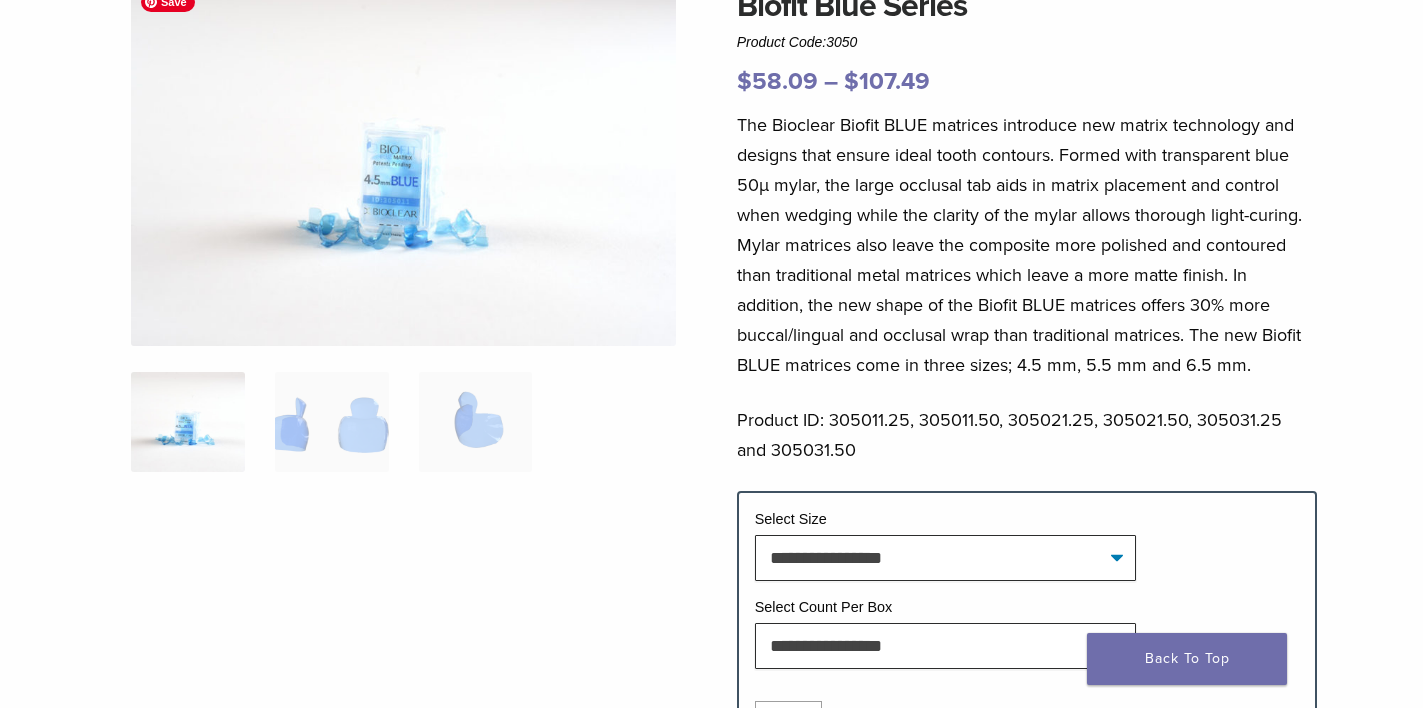 click at bounding box center (403, 164) 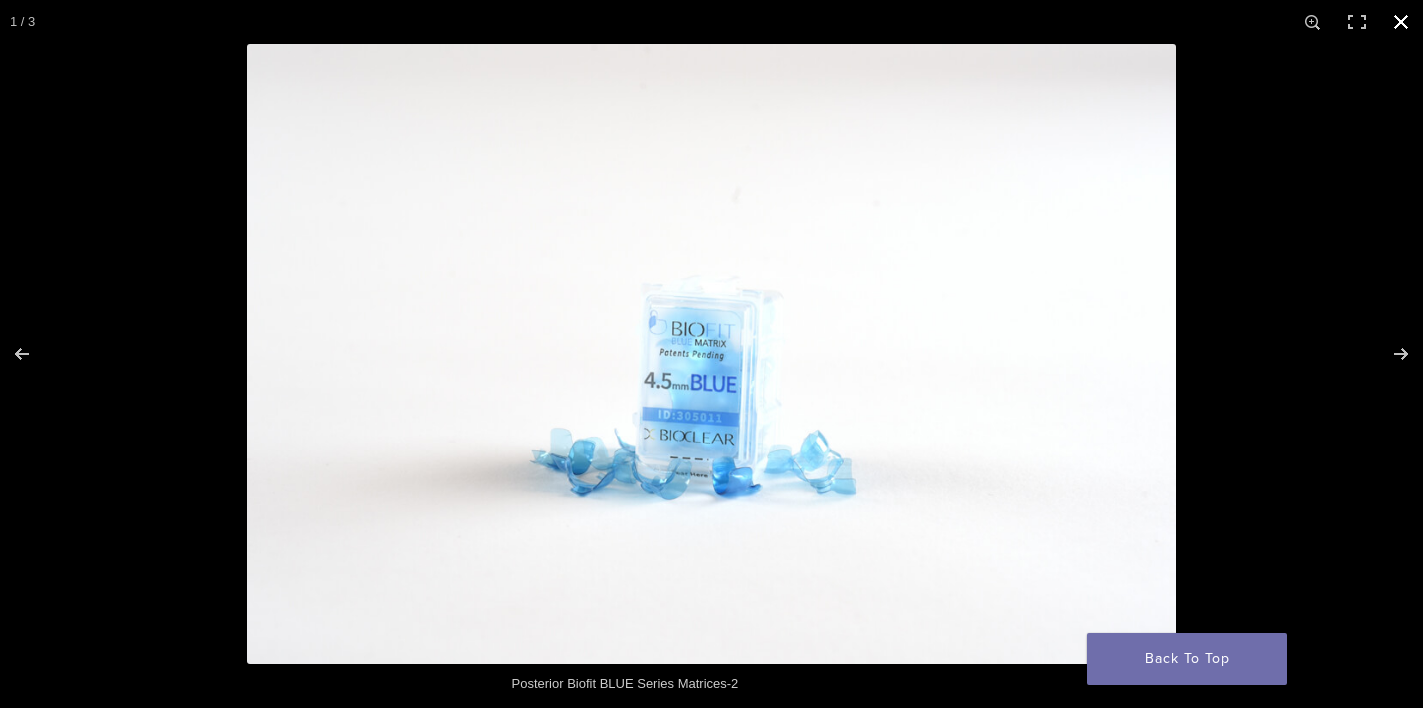 click at bounding box center (1401, 22) 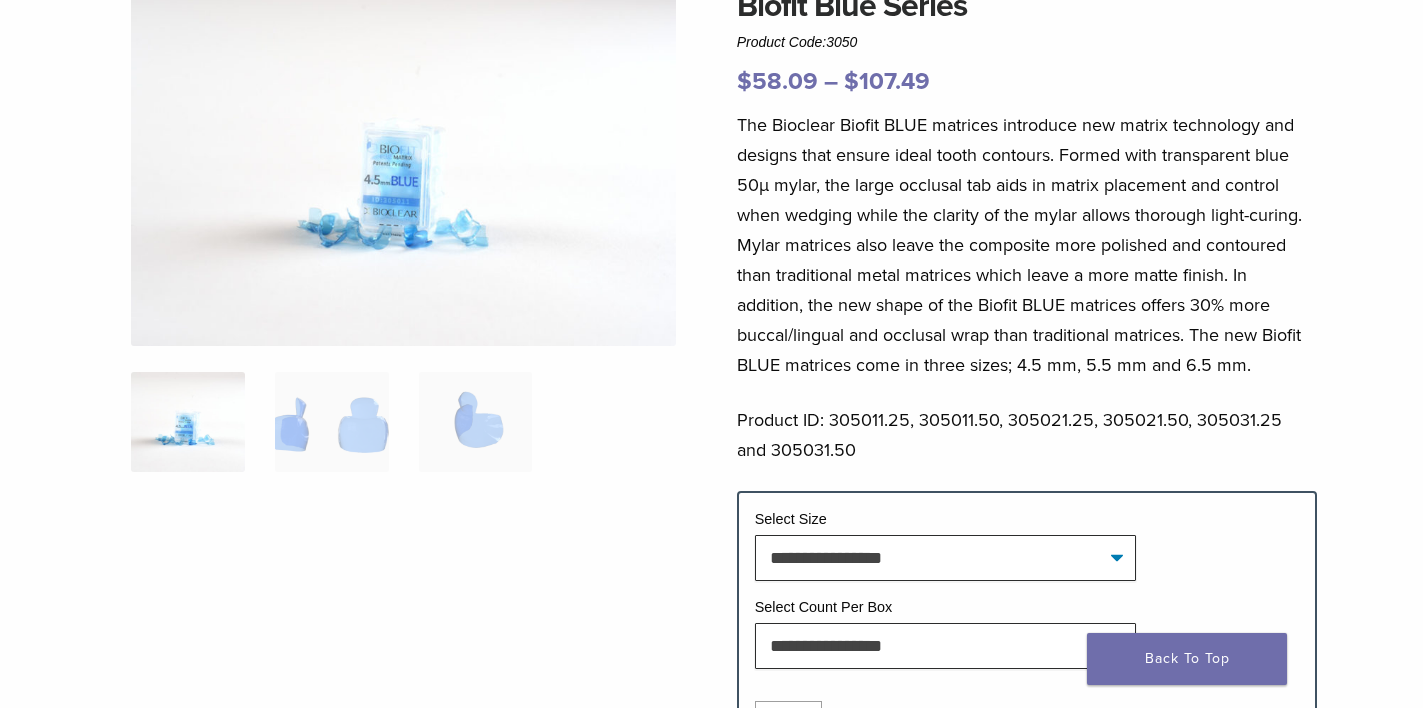 scroll, scrollTop: 181, scrollLeft: 0, axis: vertical 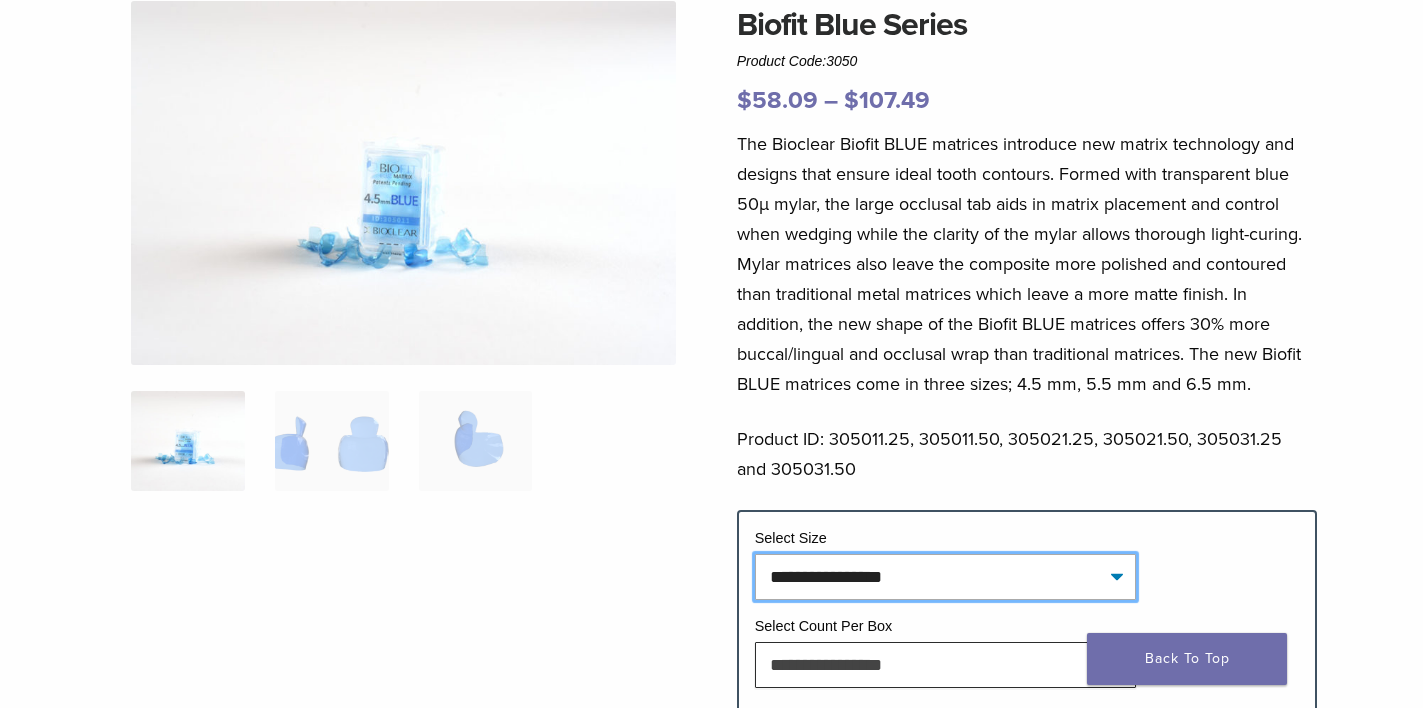 click on "**********" 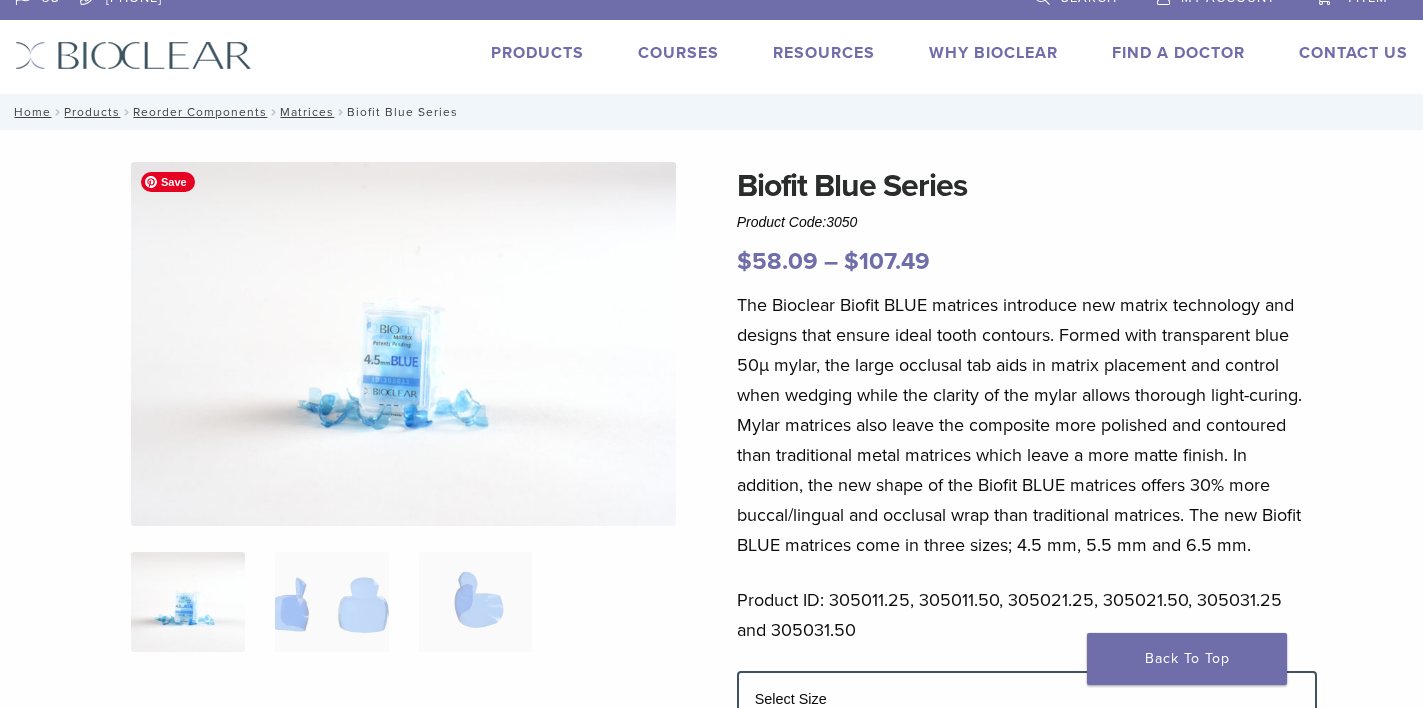 scroll, scrollTop: 0, scrollLeft: 0, axis: both 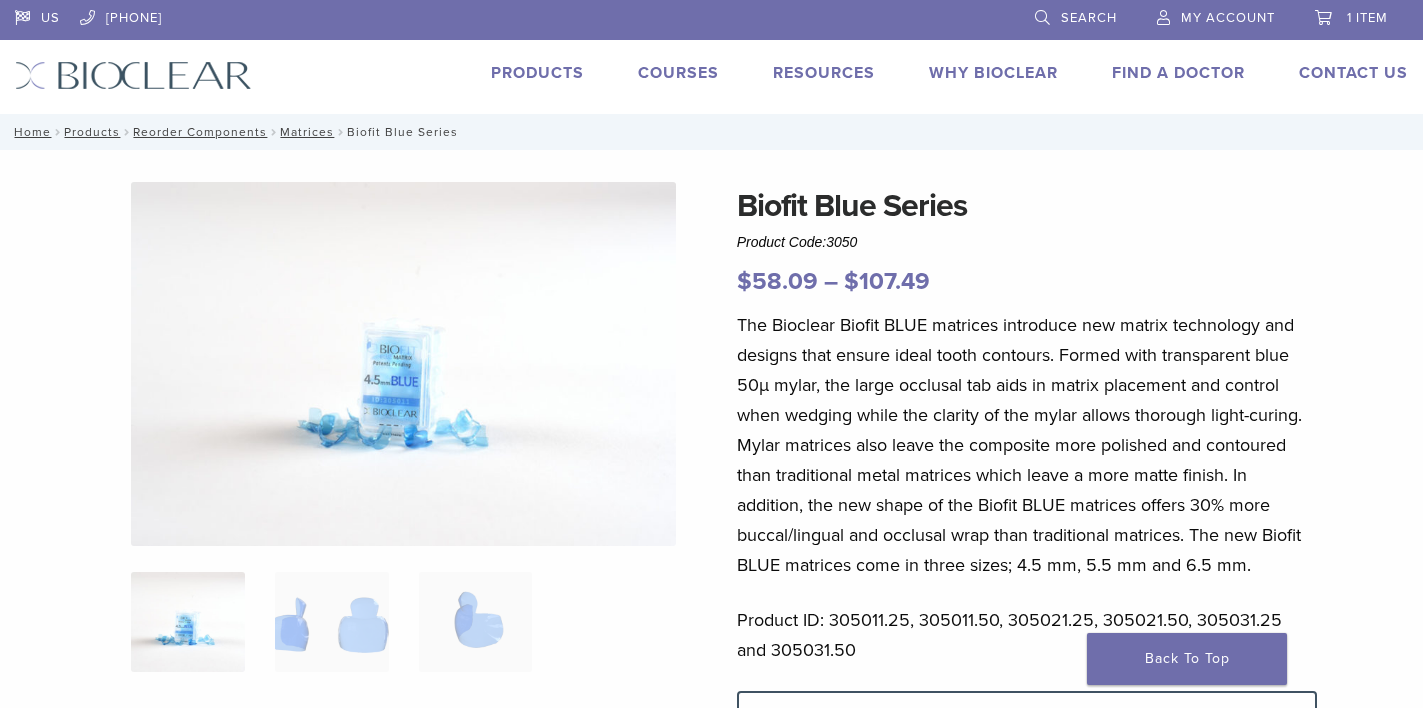 click on "Products" at bounding box center (537, 73) 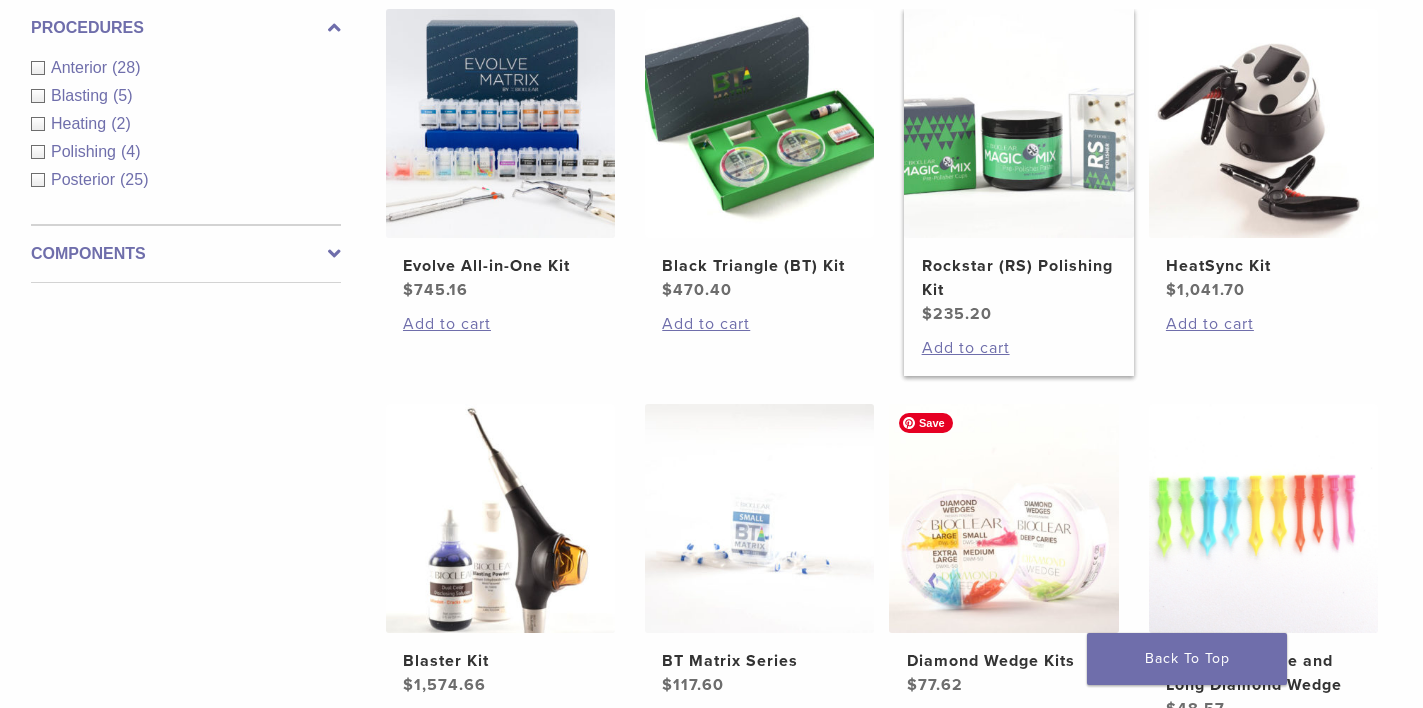 scroll, scrollTop: 900, scrollLeft: 0, axis: vertical 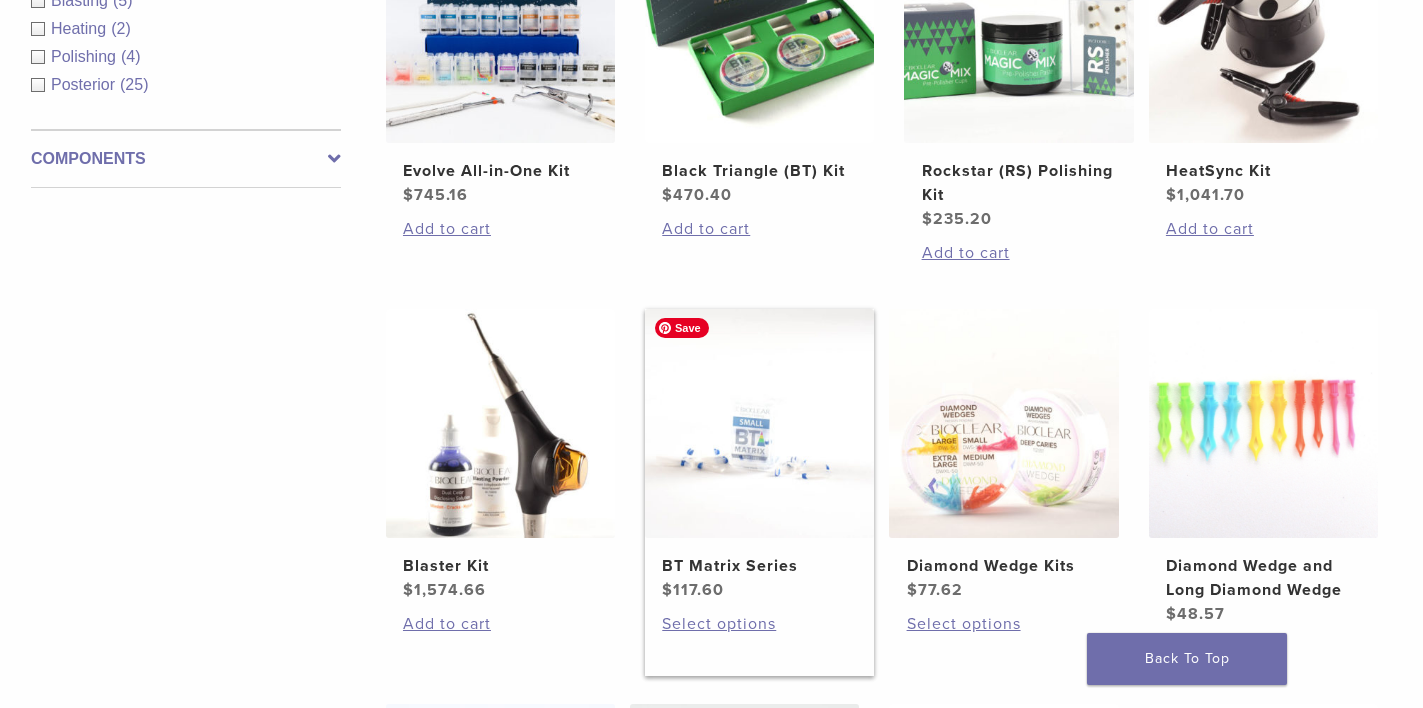 click at bounding box center [759, 423] 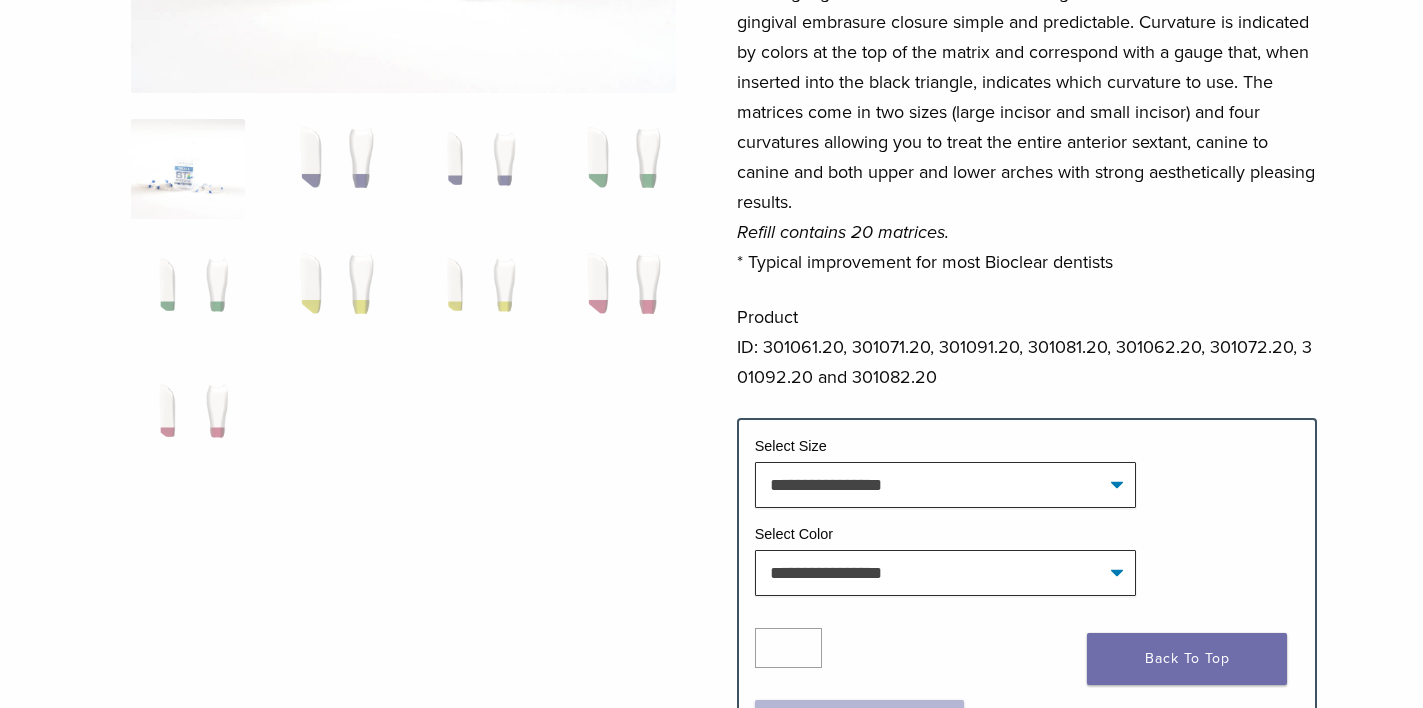 scroll, scrollTop: 500, scrollLeft: 0, axis: vertical 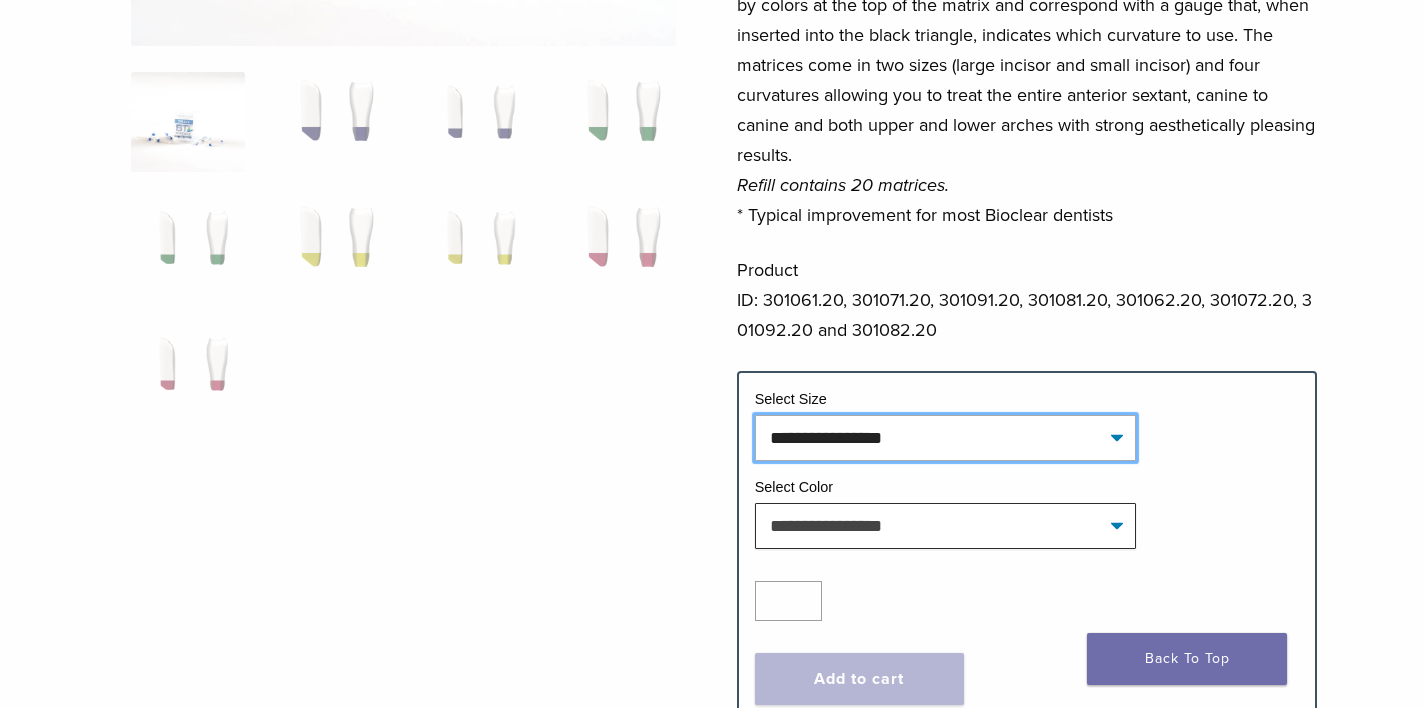 click on "**********" 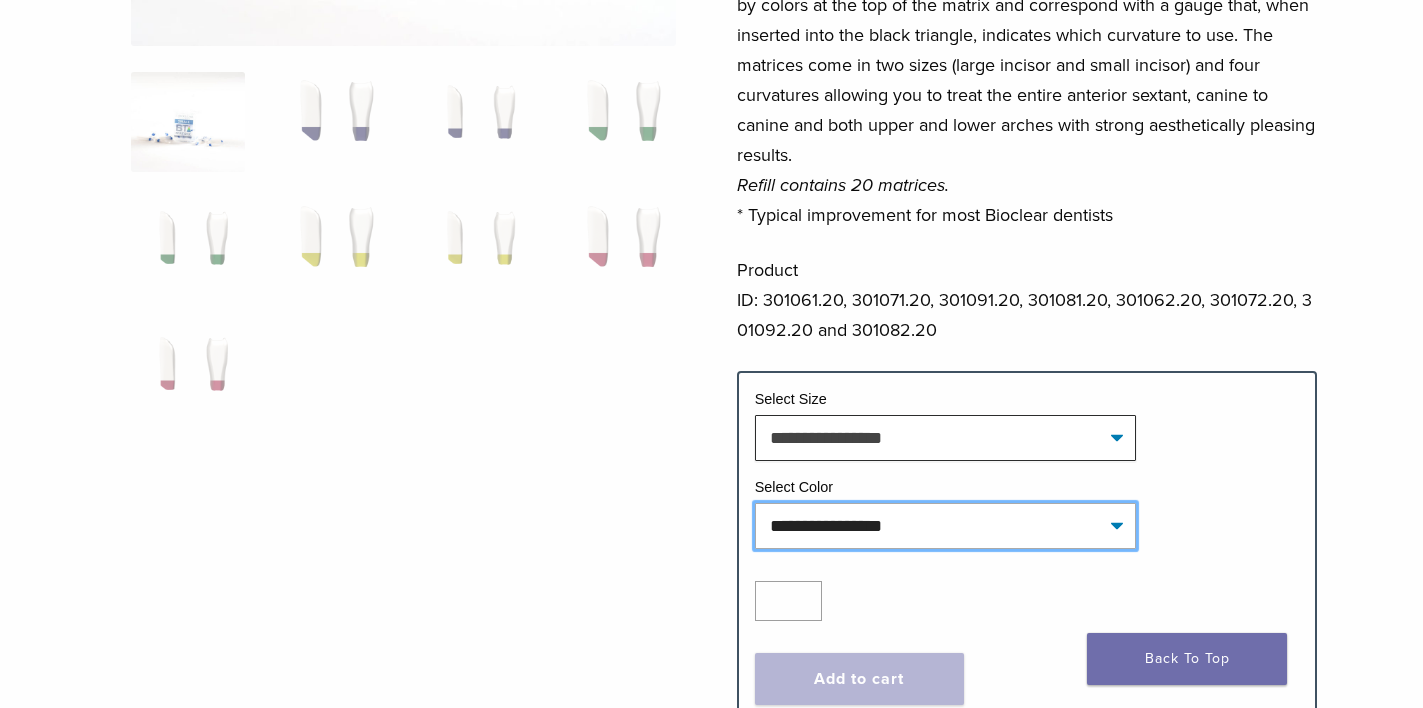 click on "**********" 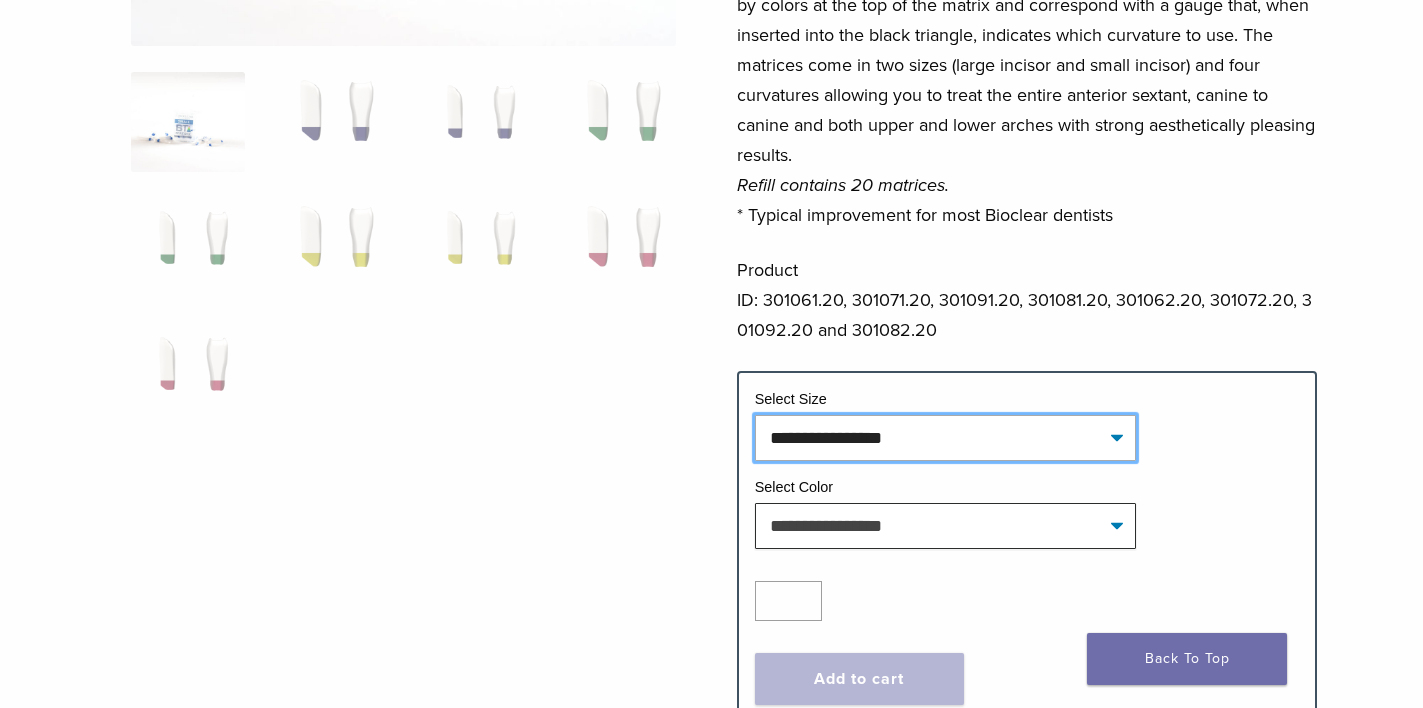 click on "**********" 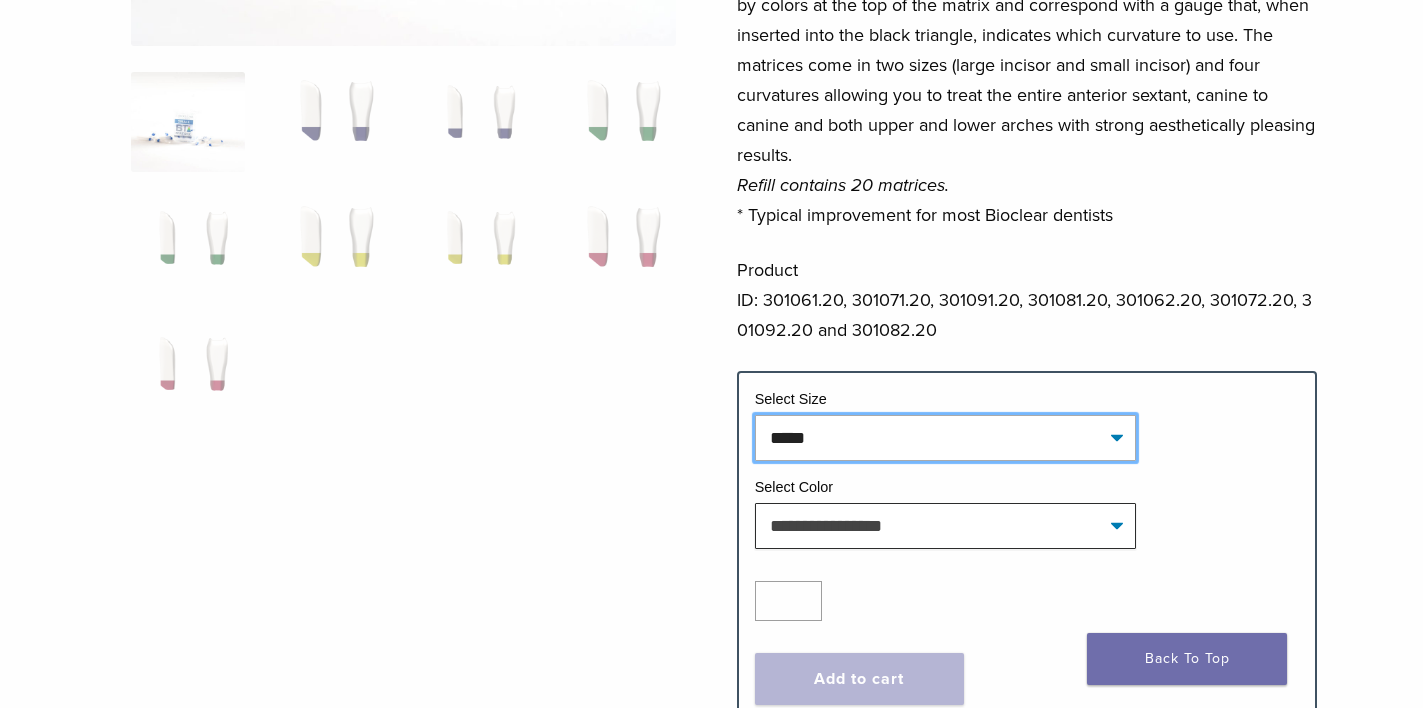 click on "**********" 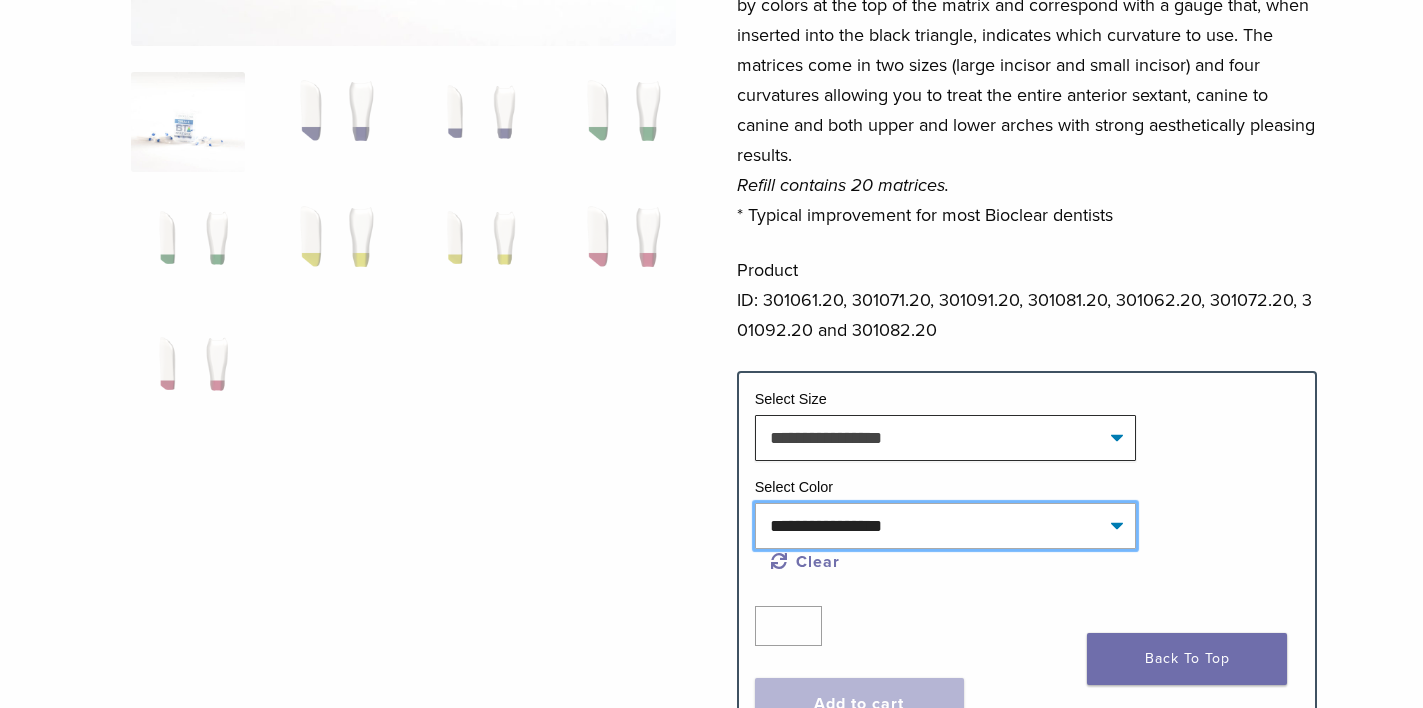 click on "**********" 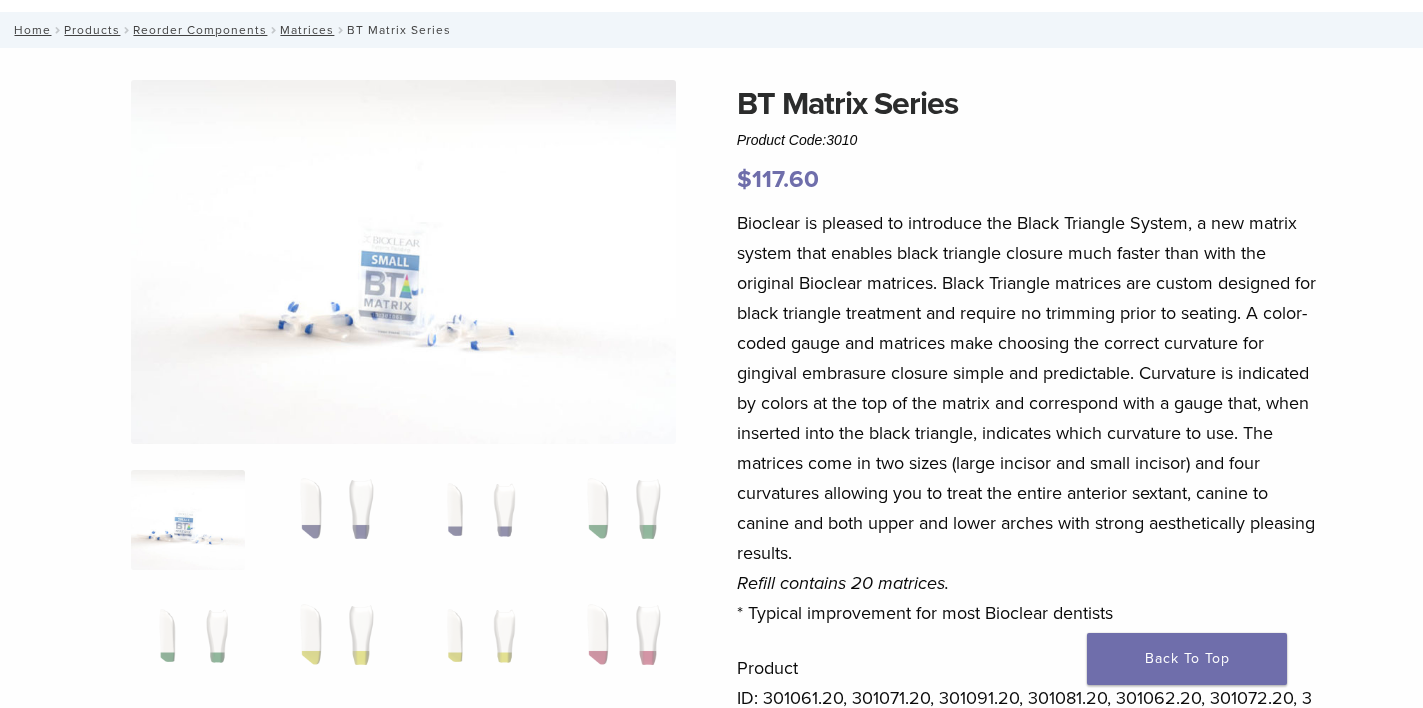 scroll, scrollTop: 100, scrollLeft: 0, axis: vertical 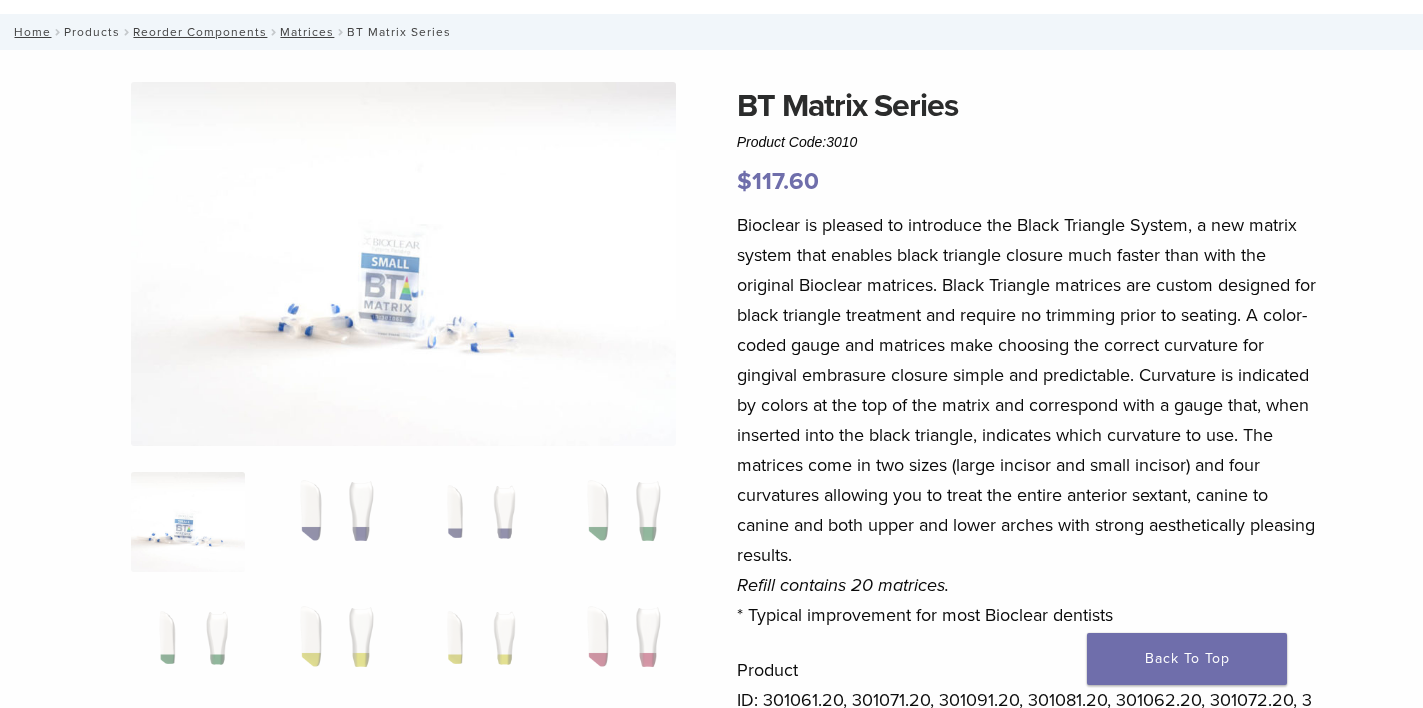 click on "Products" at bounding box center [92, 32] 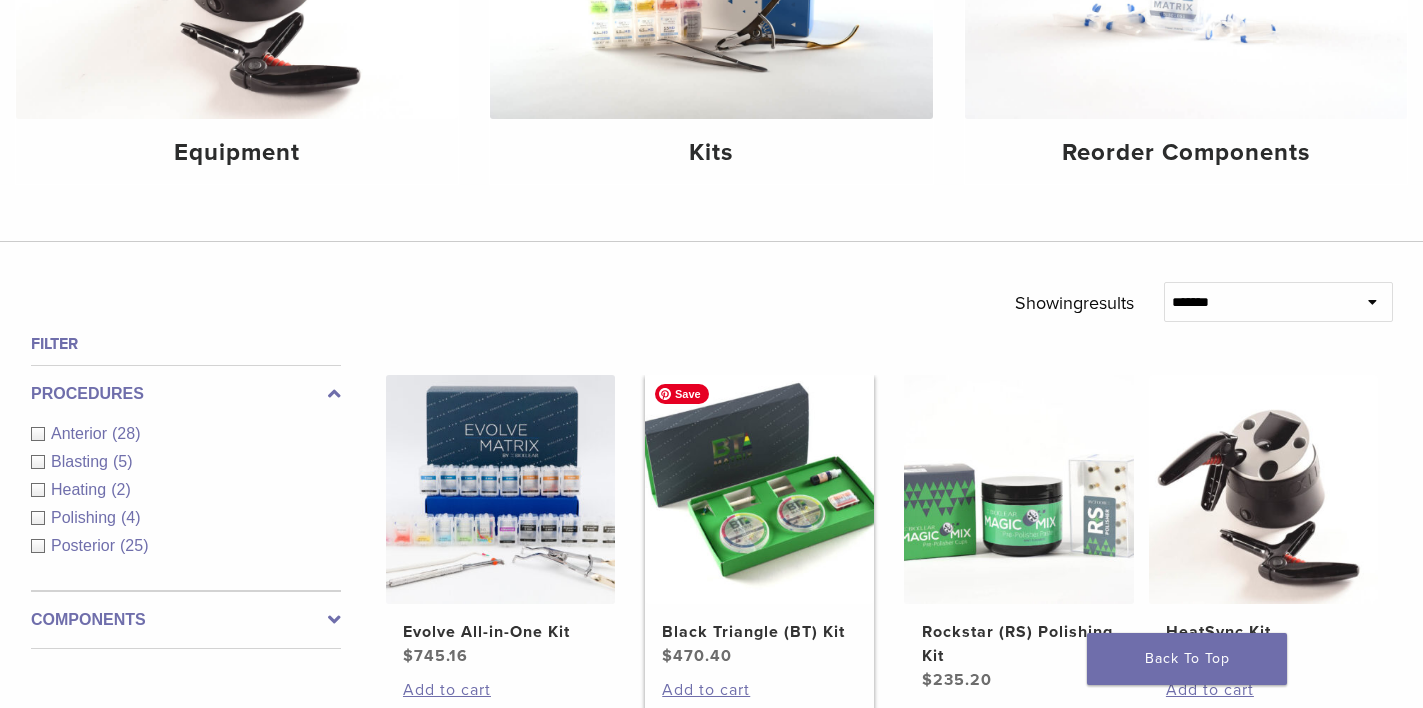 scroll, scrollTop: 500, scrollLeft: 0, axis: vertical 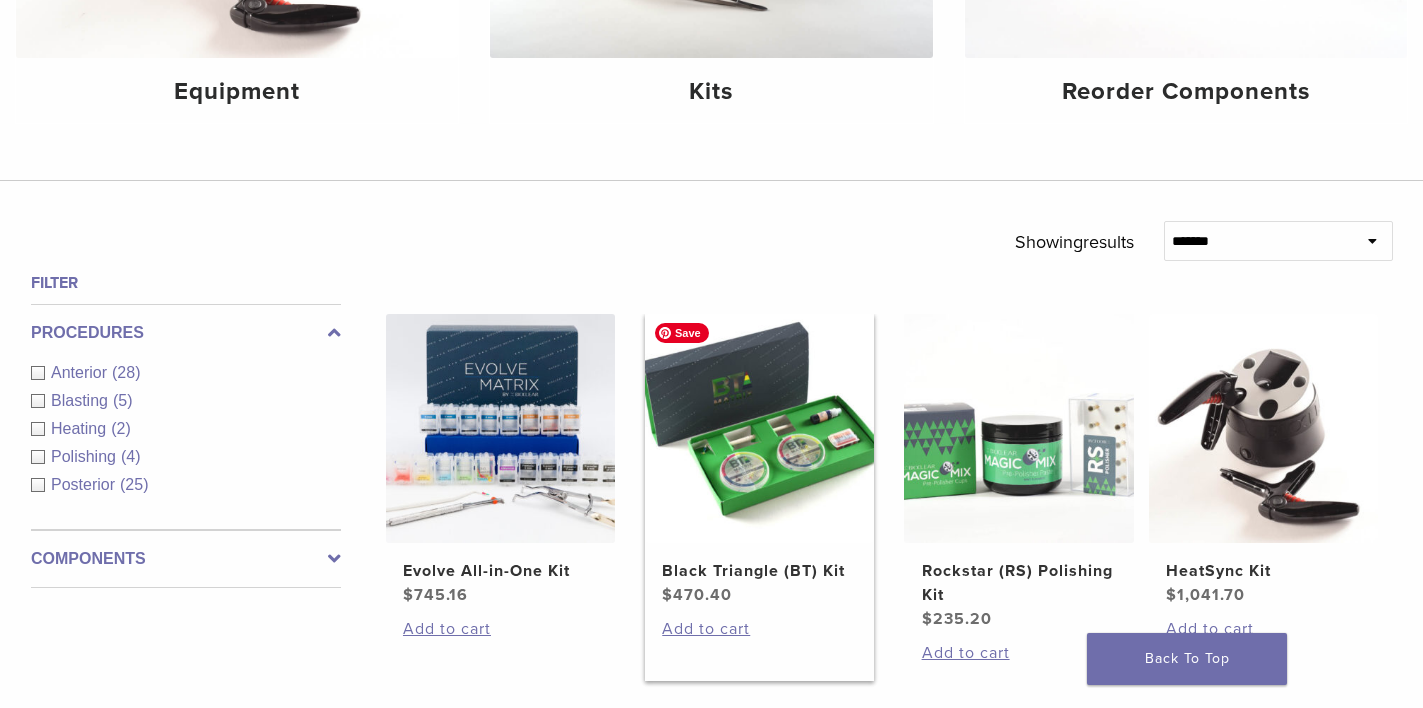 click at bounding box center [759, 428] 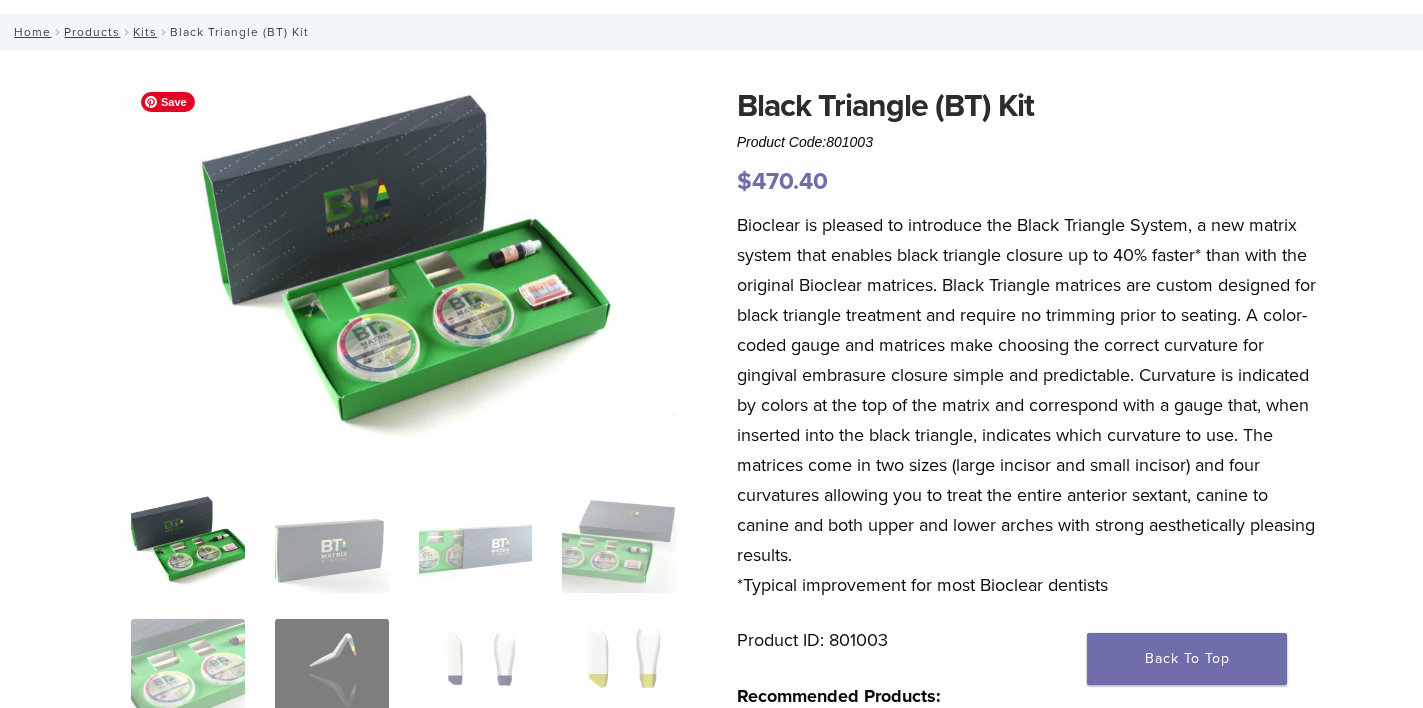 scroll, scrollTop: 0, scrollLeft: 0, axis: both 